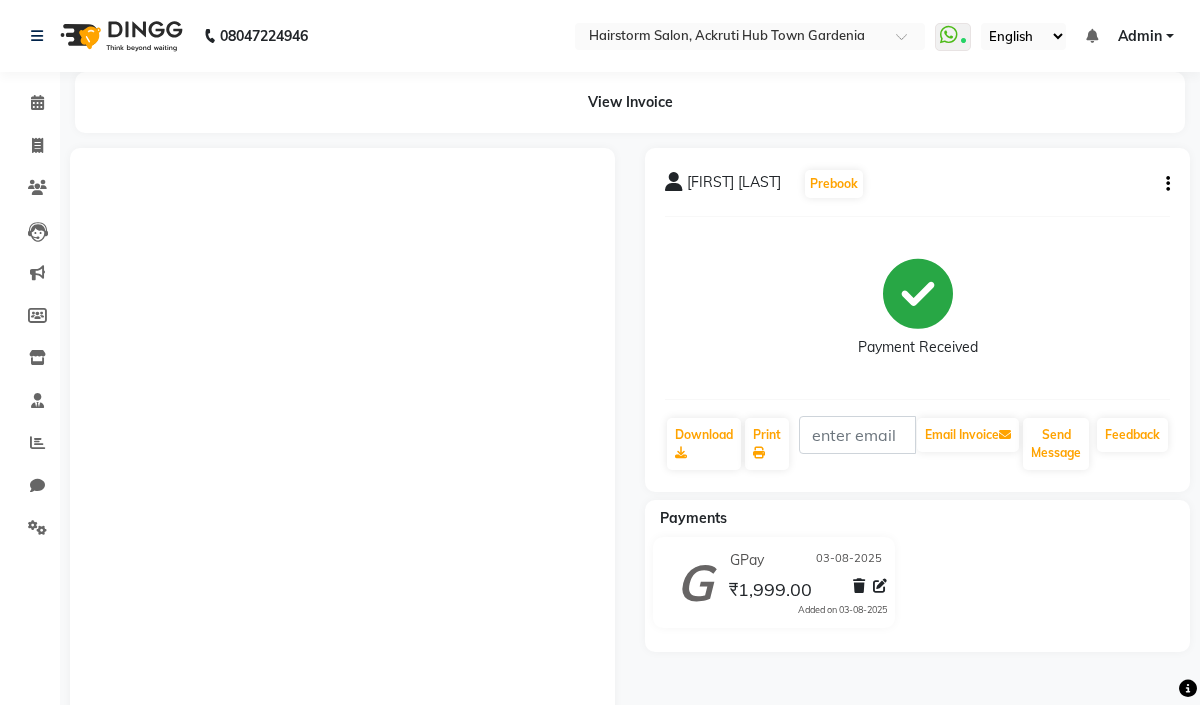 scroll, scrollTop: 0, scrollLeft: 0, axis: both 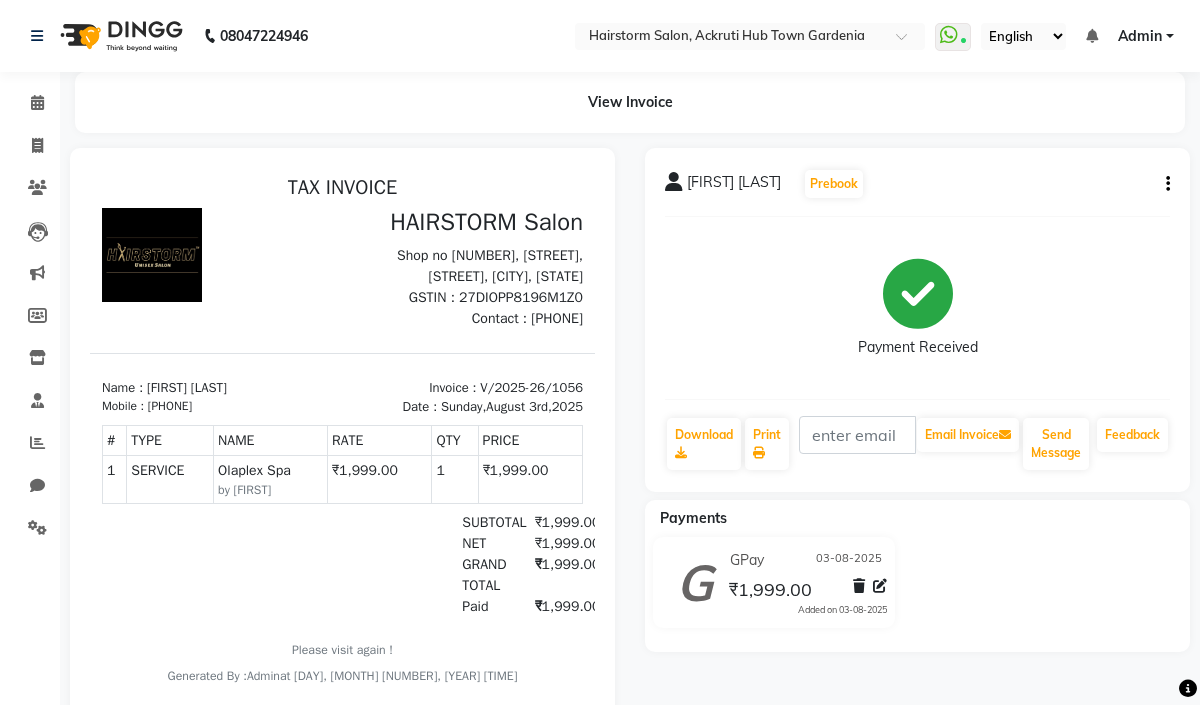 click on "View Invoice" 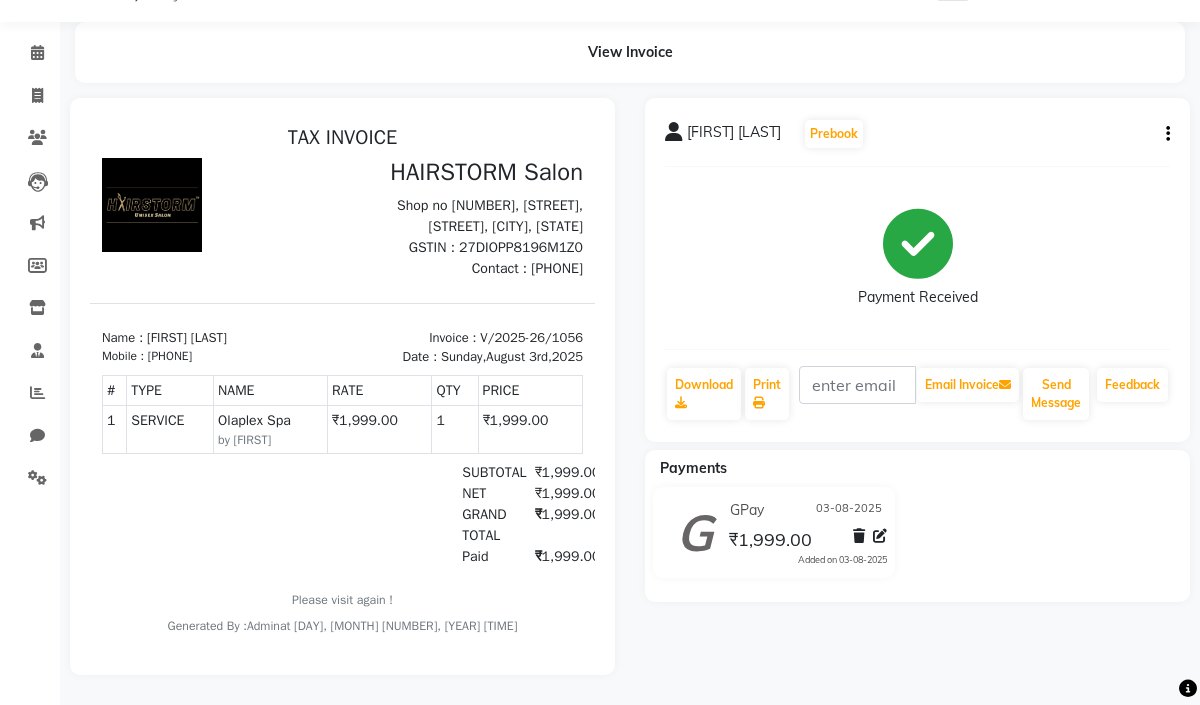 scroll, scrollTop: 69, scrollLeft: 0, axis: vertical 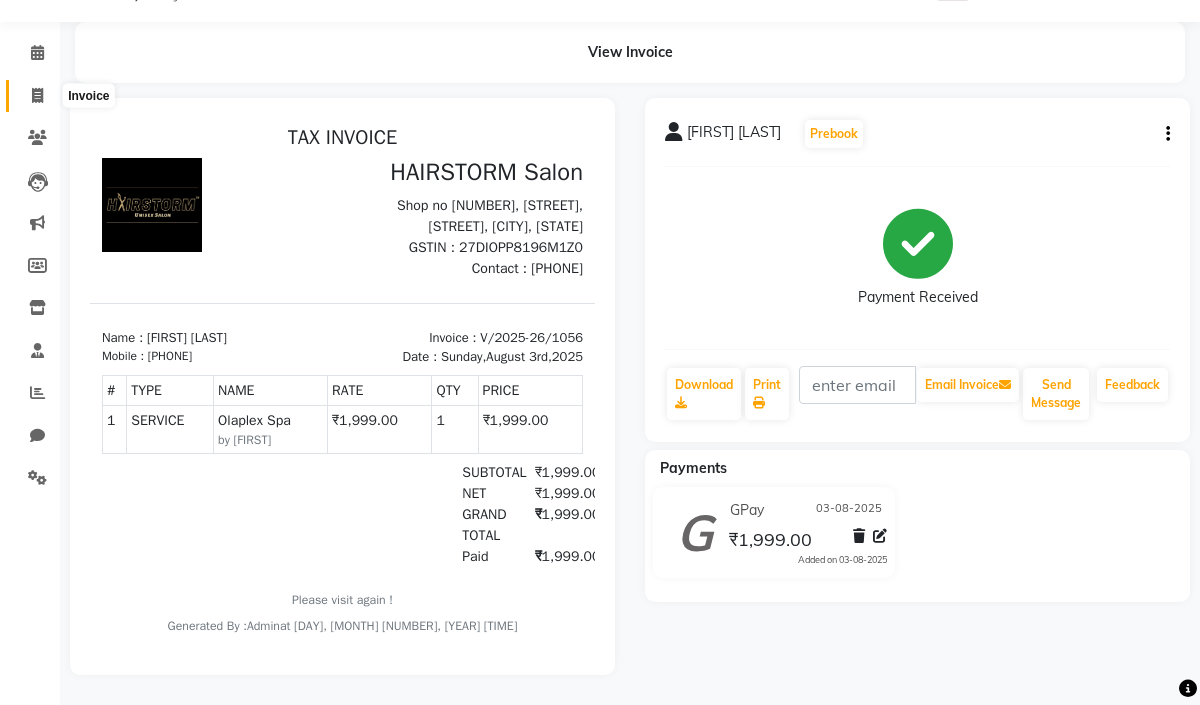 click 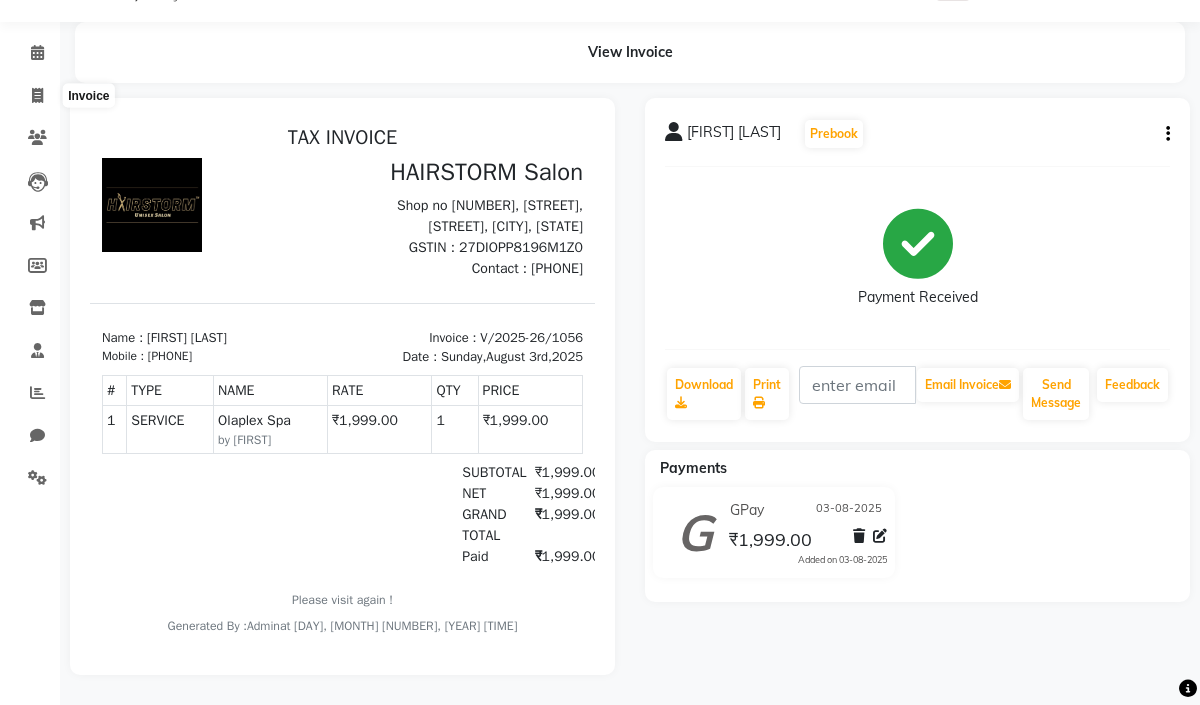 select on "service" 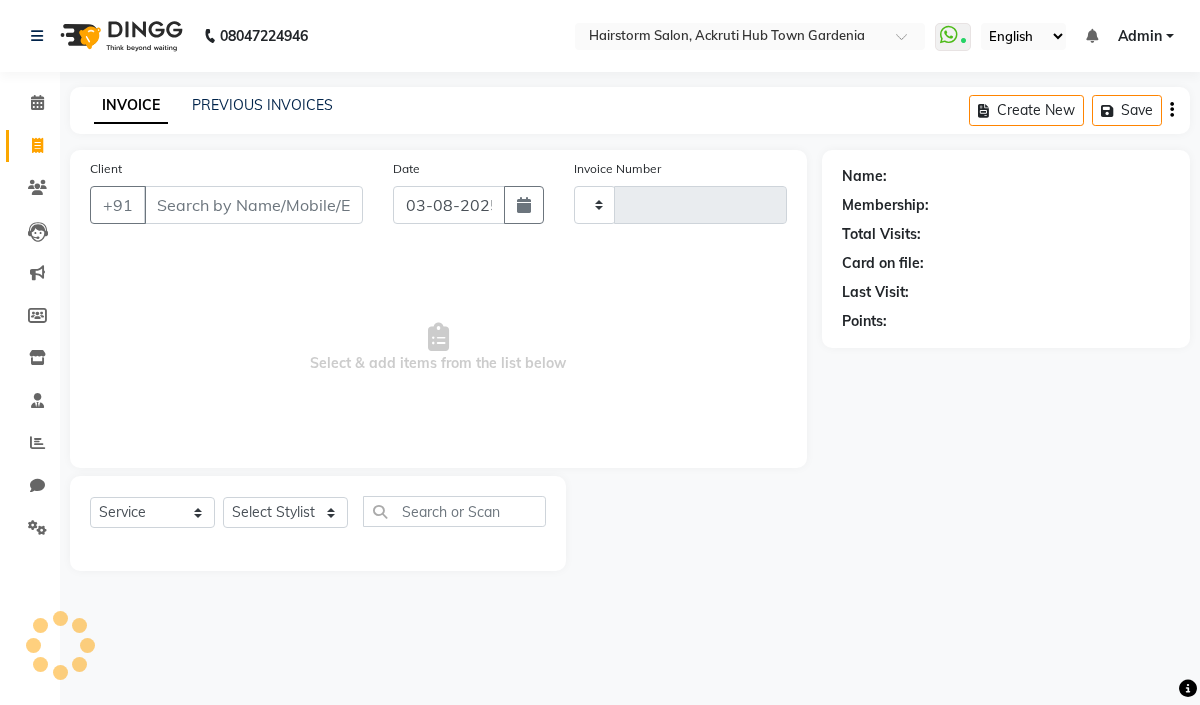 scroll, scrollTop: 0, scrollLeft: 0, axis: both 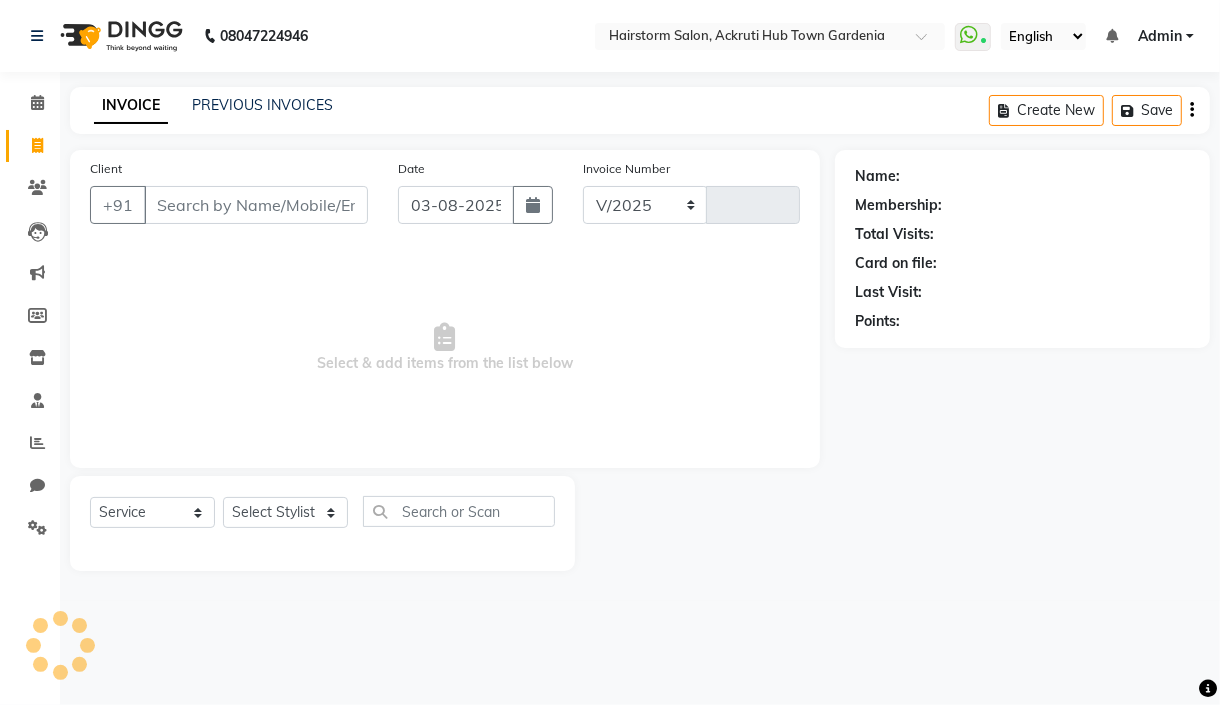 select on "279" 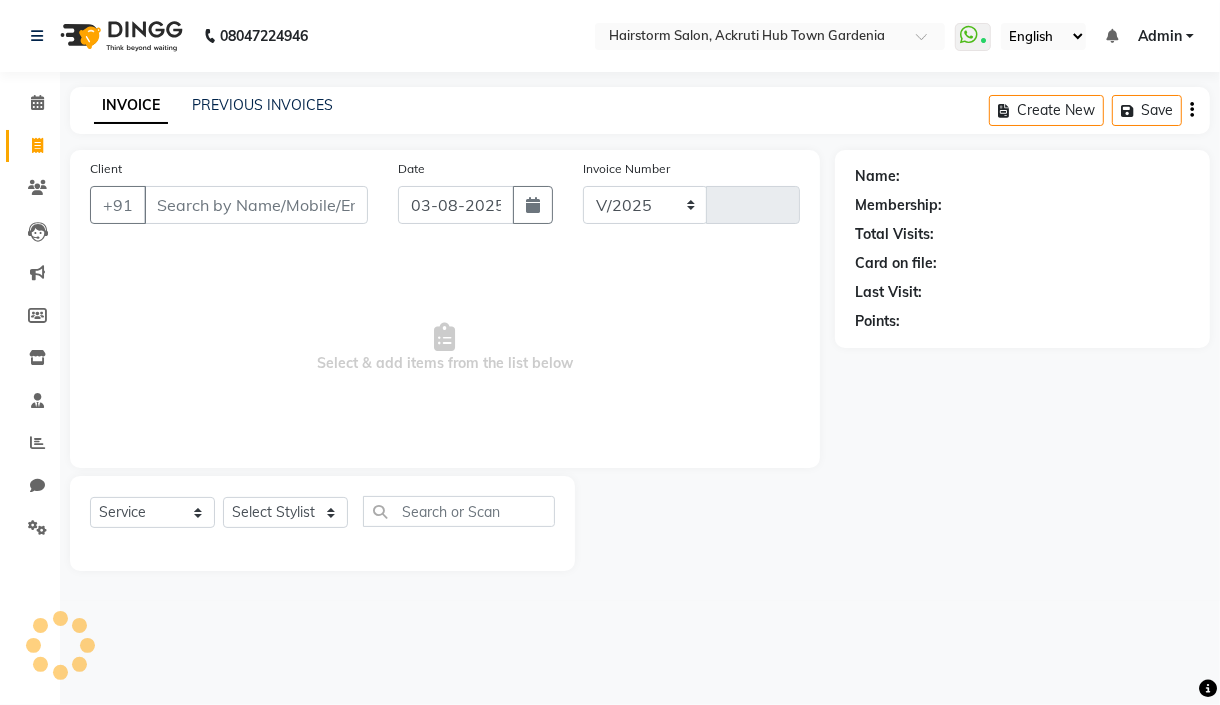 type on "1057" 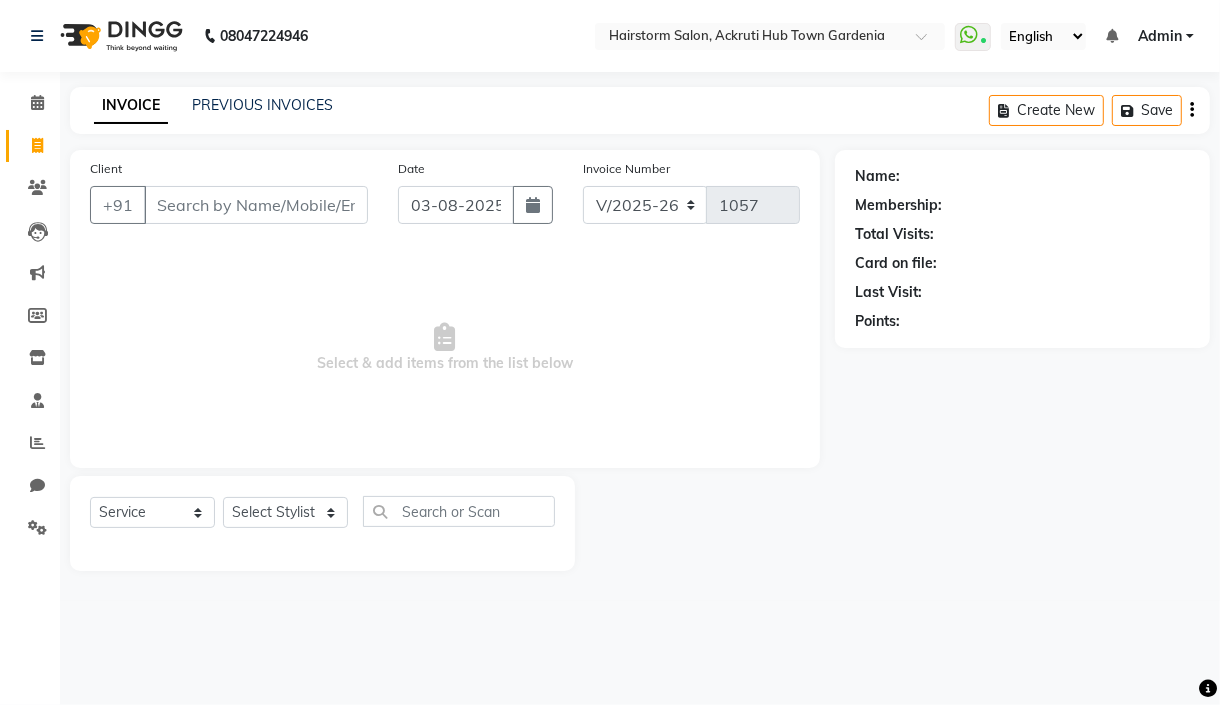 click on "Client" at bounding box center [256, 205] 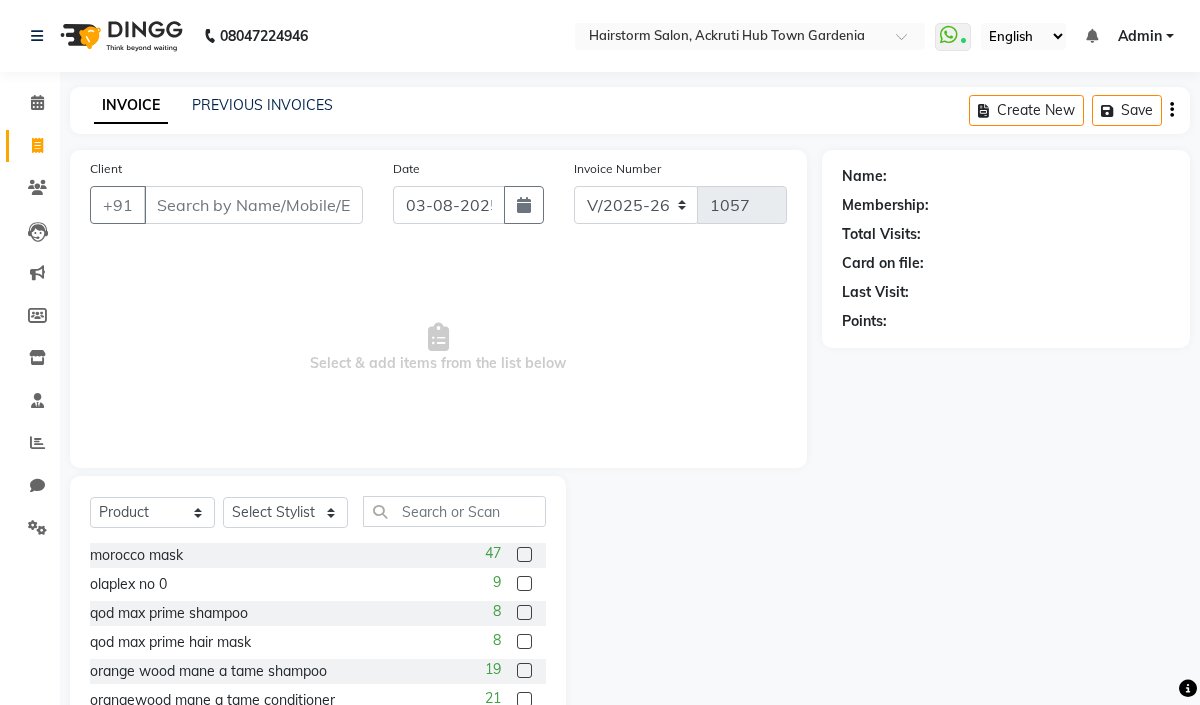 click on "Client" at bounding box center [253, 205] 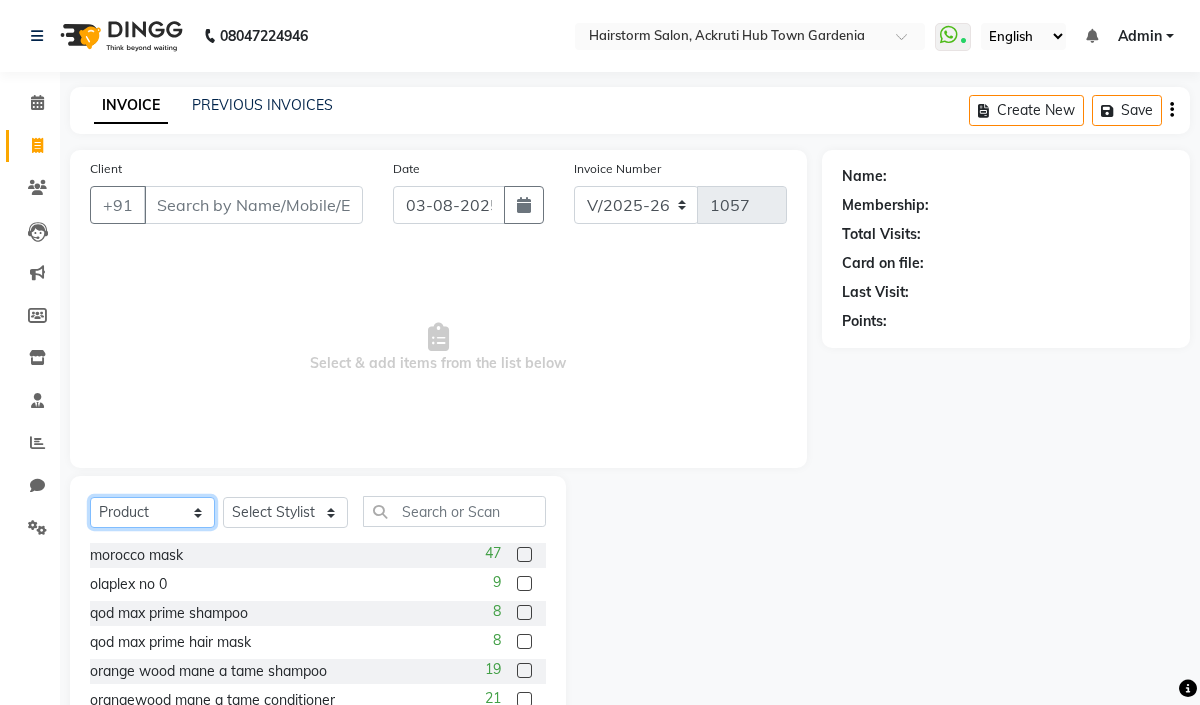 click on "Select  Service  Product  Membership  Package Voucher Prepaid Gift Card" 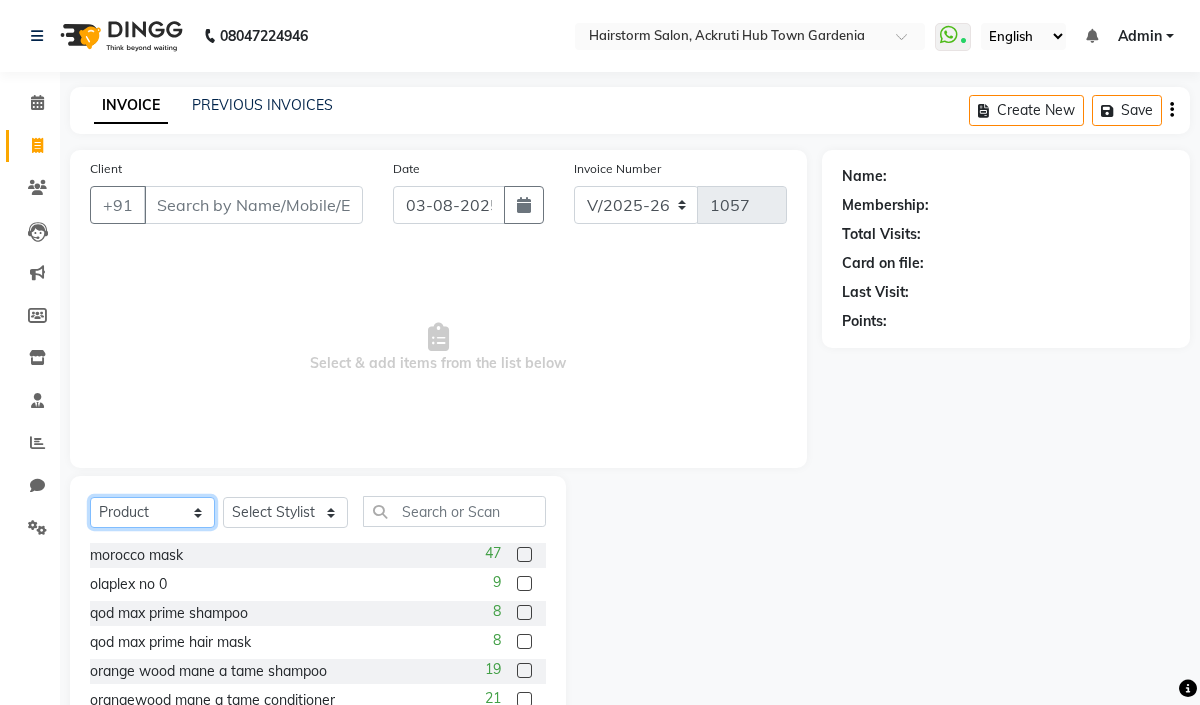 select on "service" 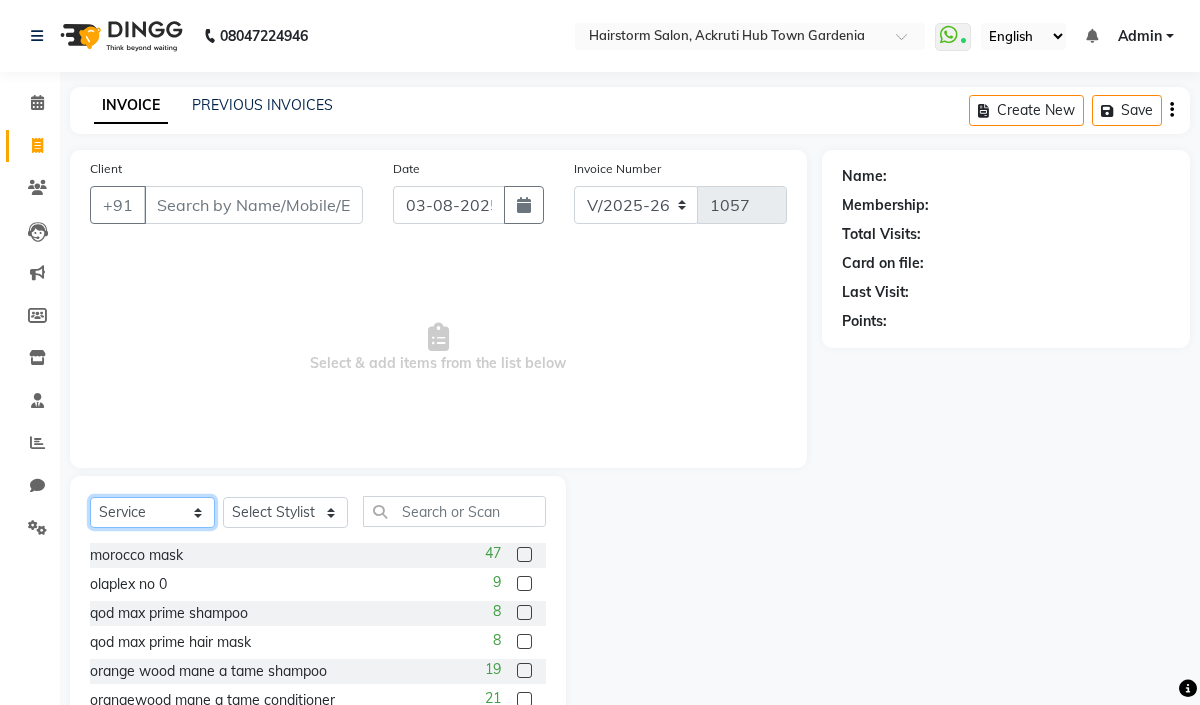 click on "Select  Service  Product  Membership  Package Voucher Prepaid Gift Card" 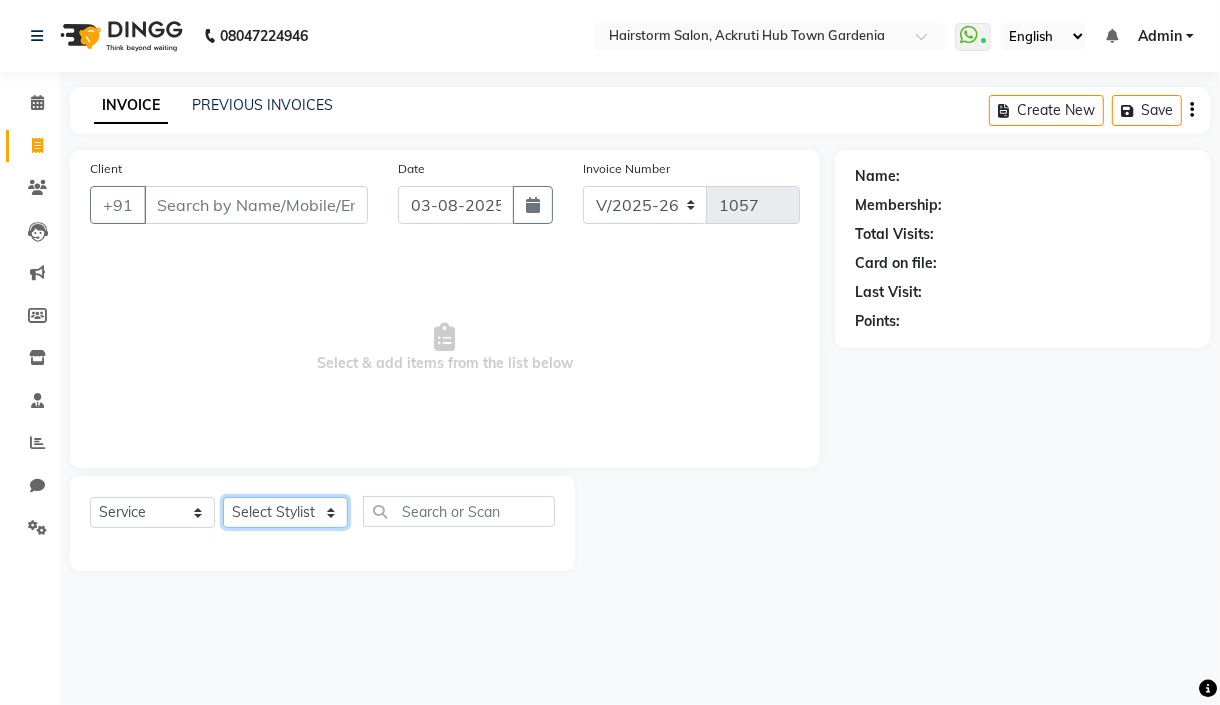 click on "Select Stylist [FIRST] [LAST] [FIRST] [FIRST] [FIRST] [FIRST] [FIRST] [FIRST] [FIRST] [LAST]" 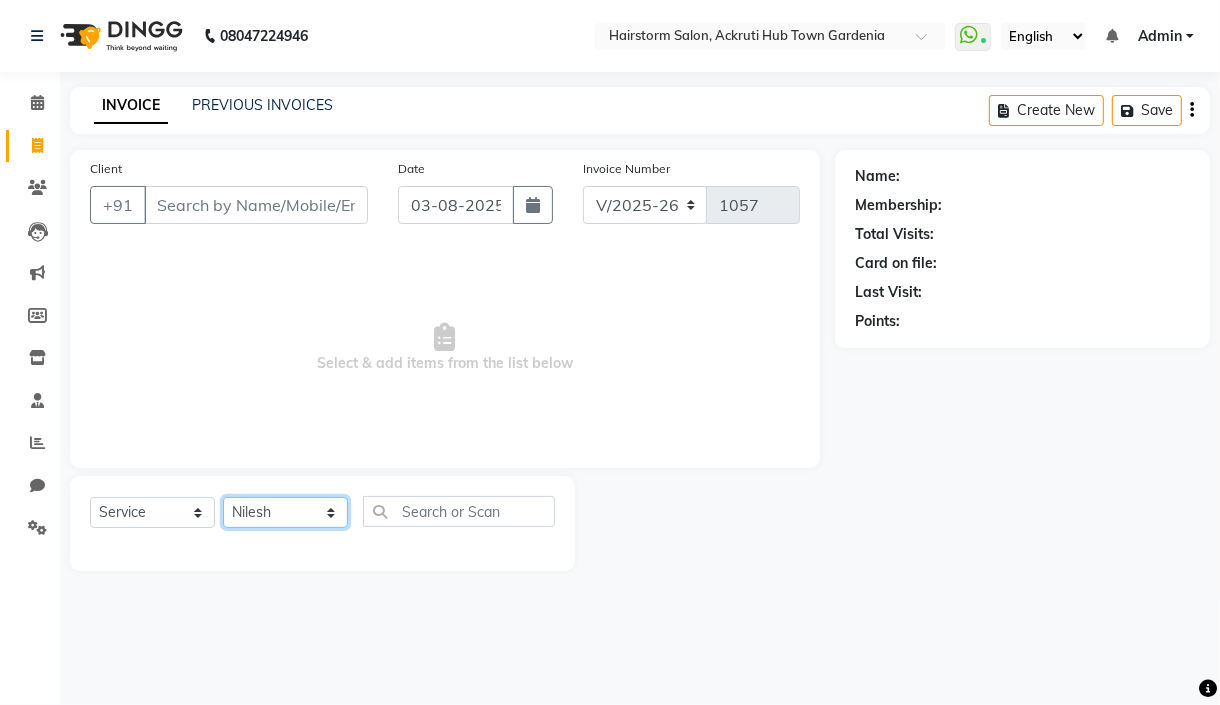 click on "Select Stylist [FIRST] [LAST] [FIRST] [FIRST] [FIRST] [FIRST] [FIRST] [FIRST] [FIRST] [LAST]" 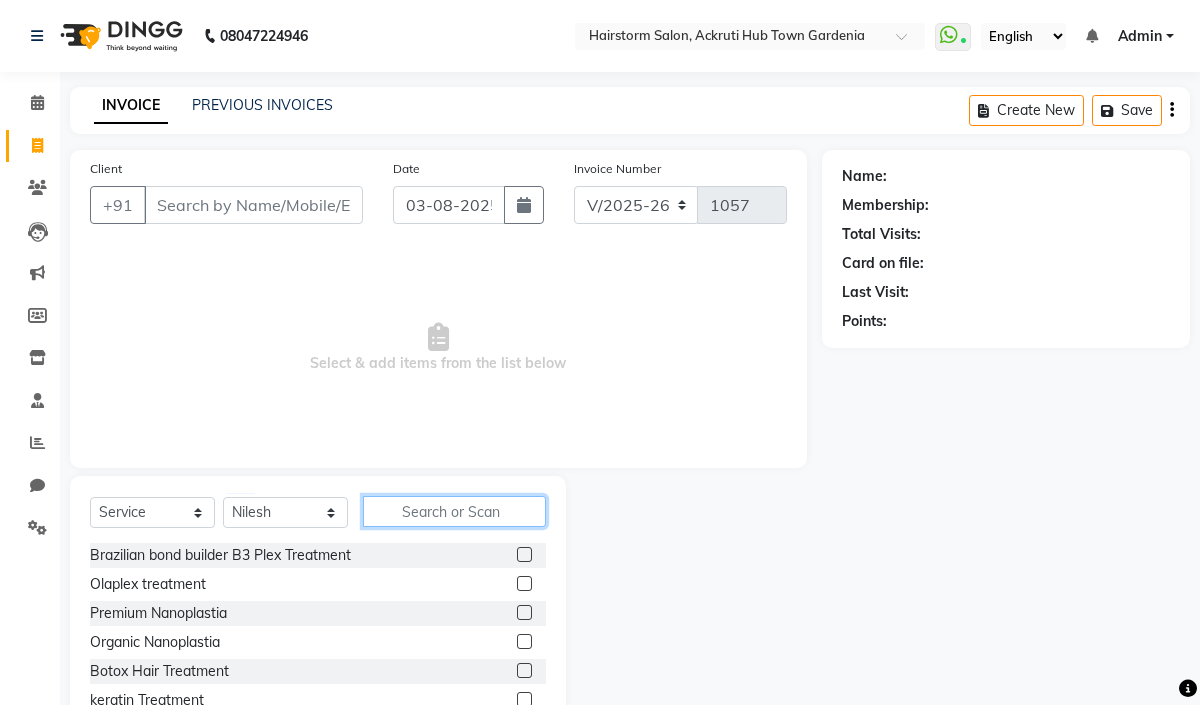 click 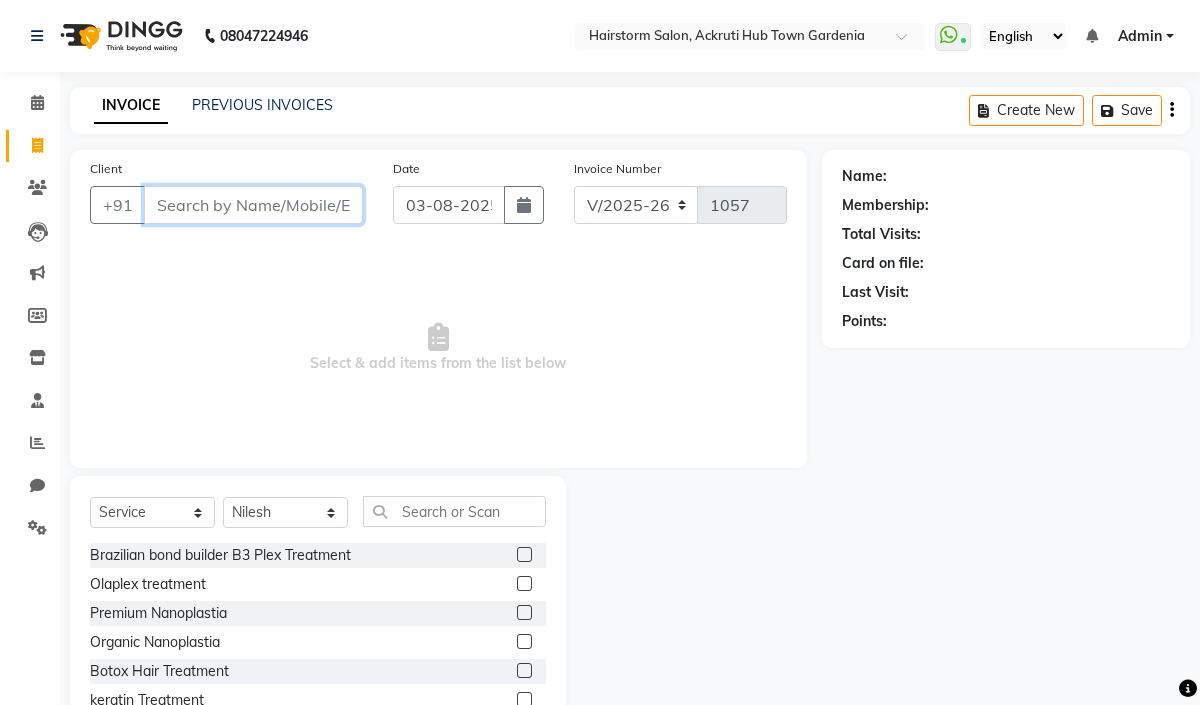 click on "Client" at bounding box center (253, 205) 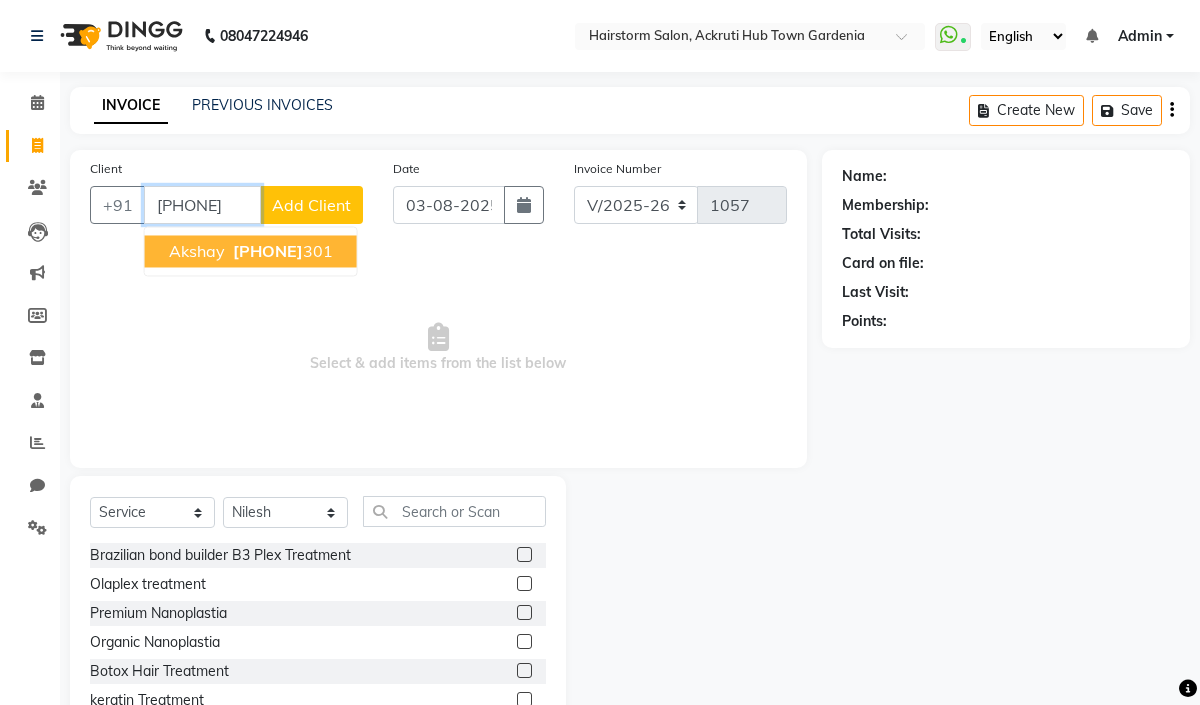 click on "[PHONE]" at bounding box center [268, 251] 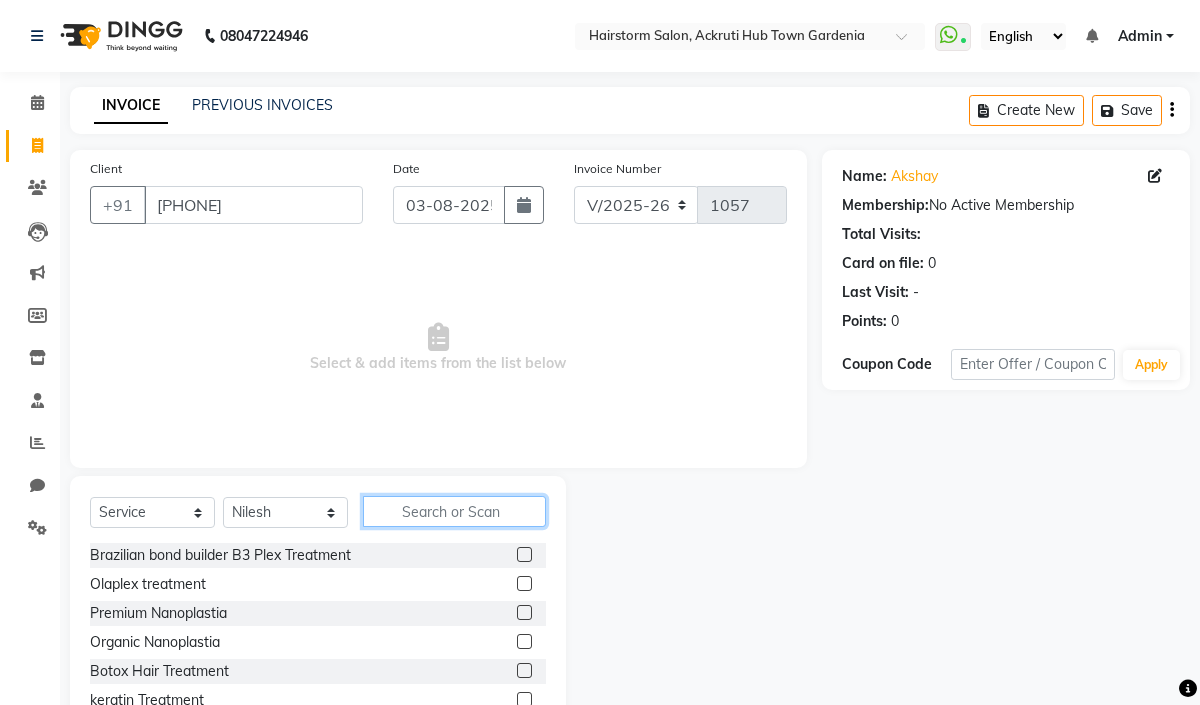 click 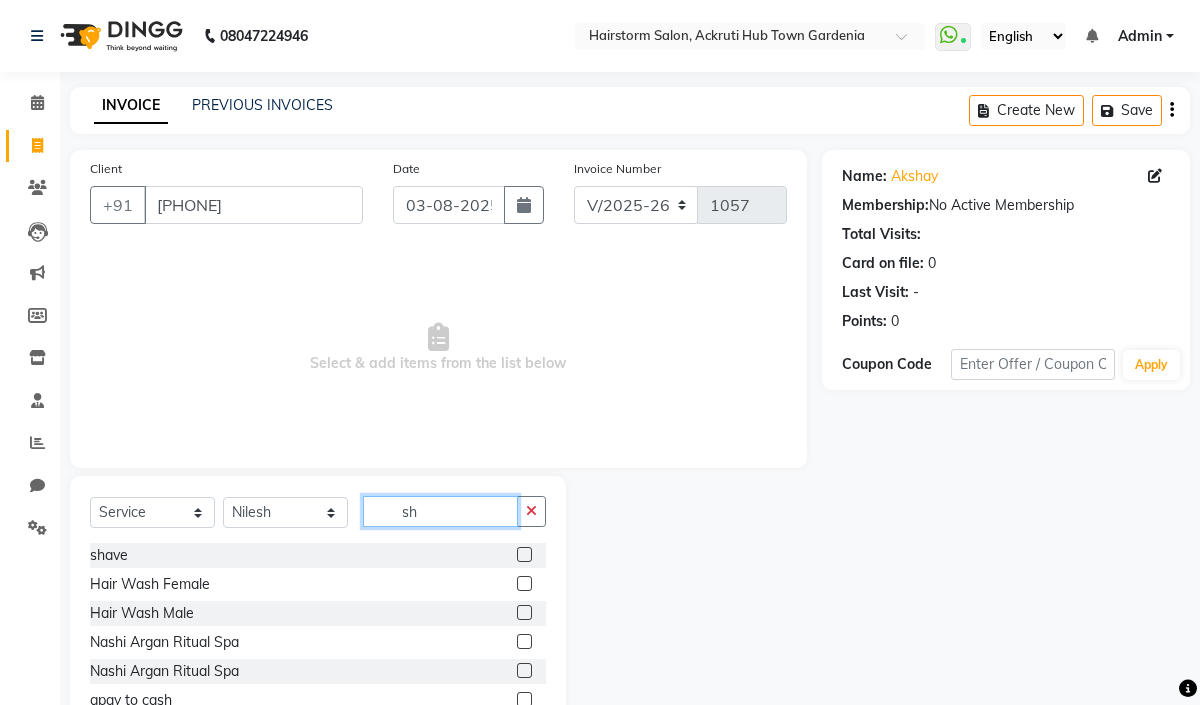 type on "sh" 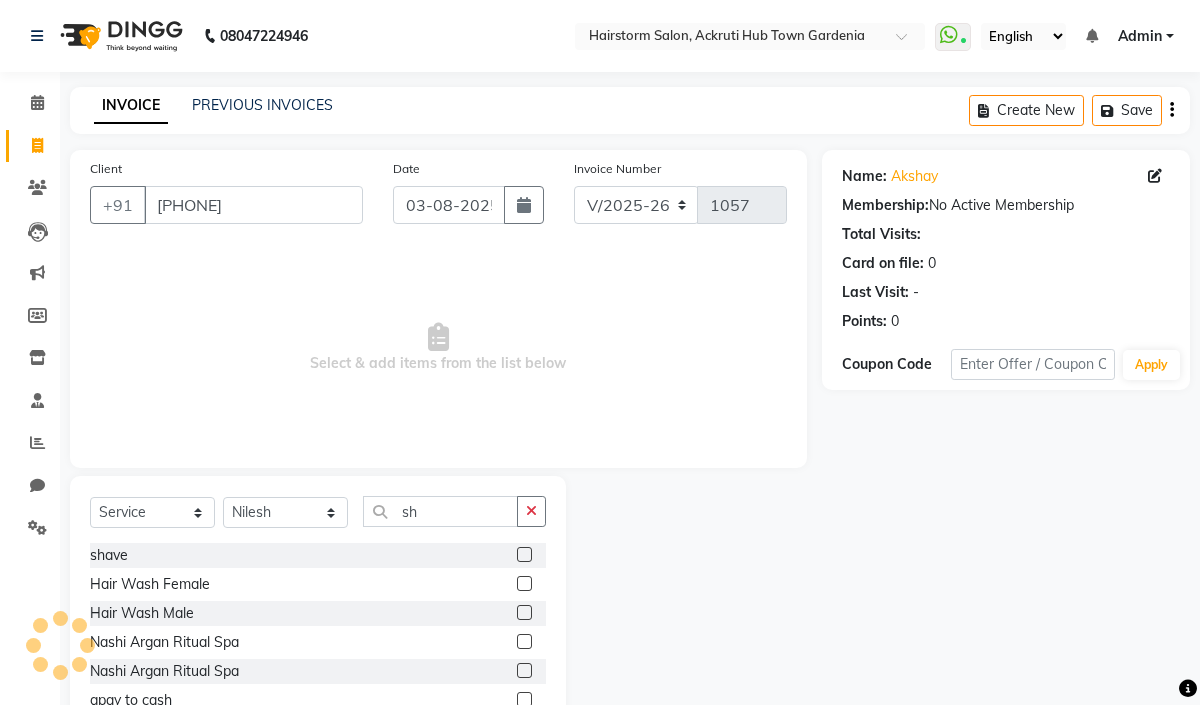 click 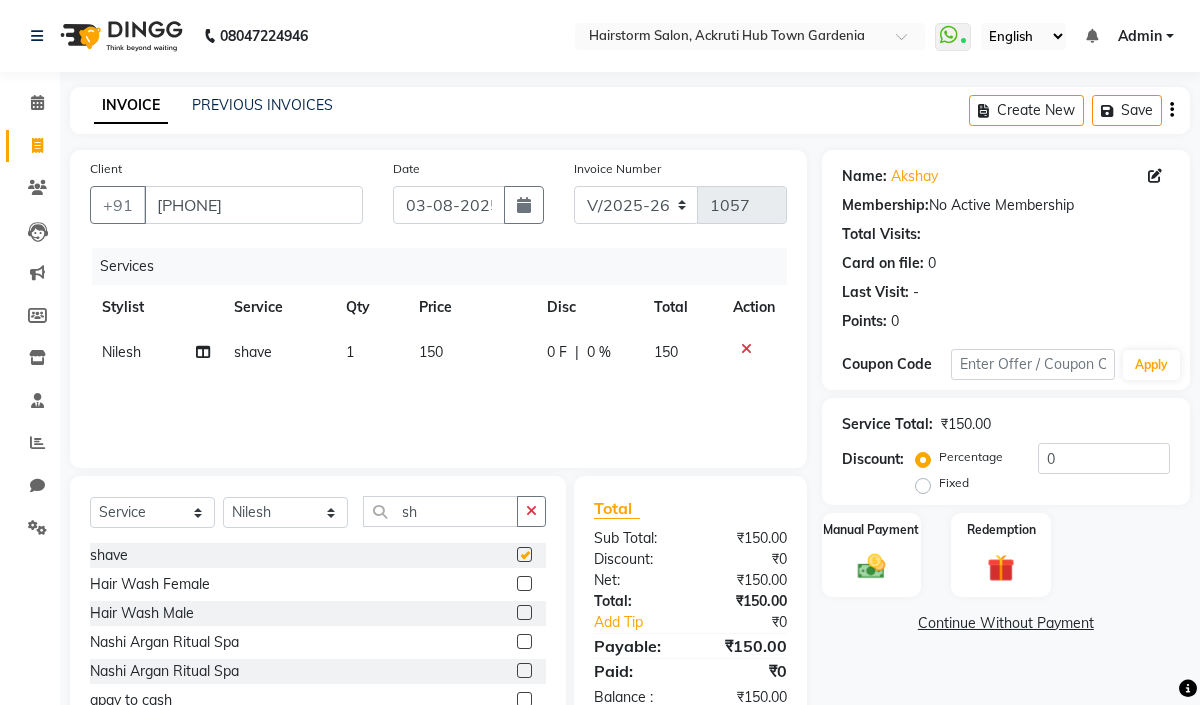 checkbox on "false" 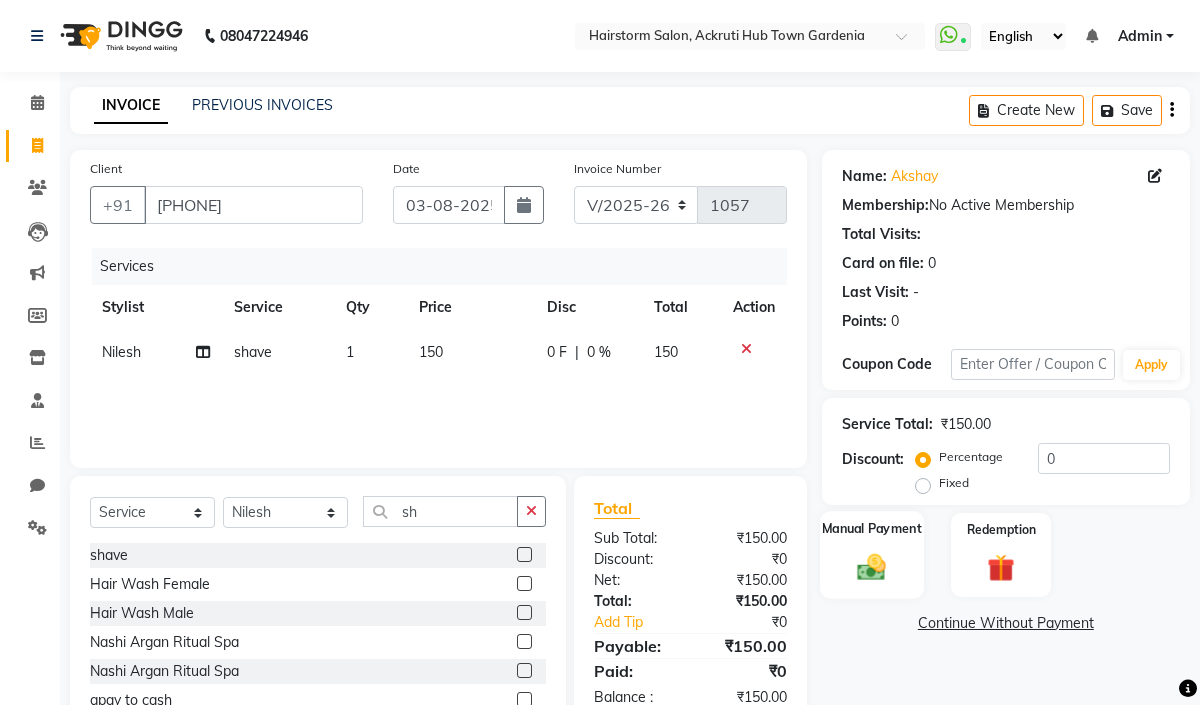 click on "Manual Payment" 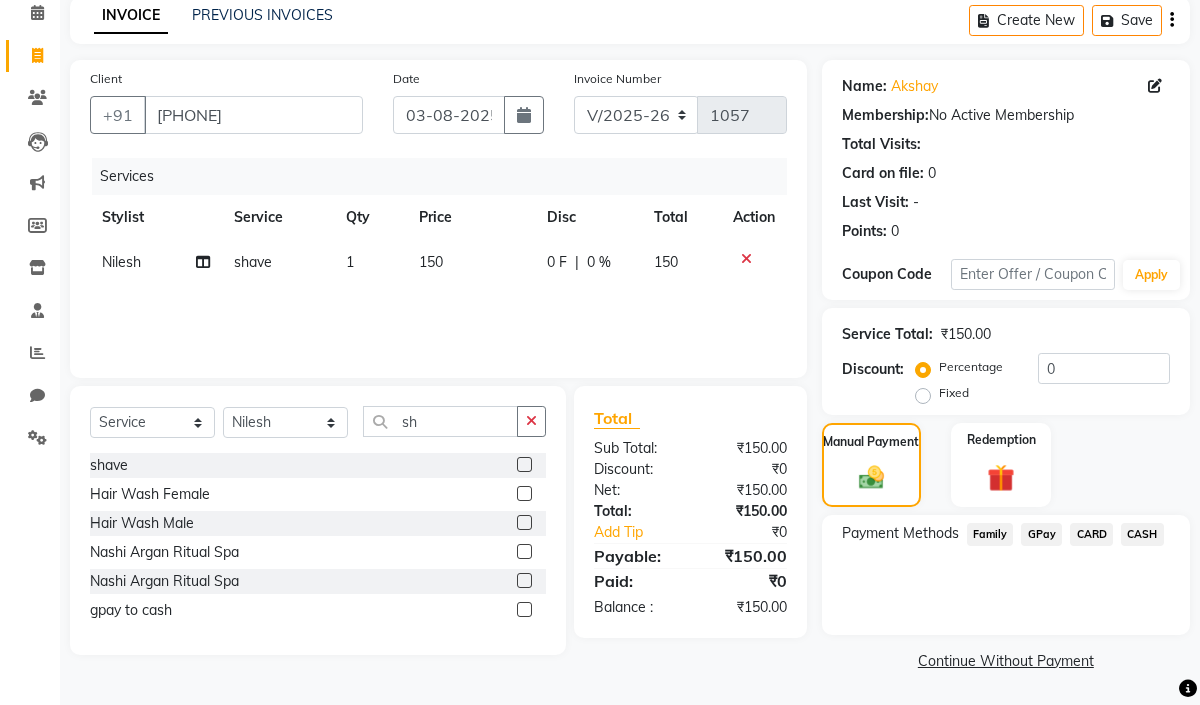 click on "GPay" 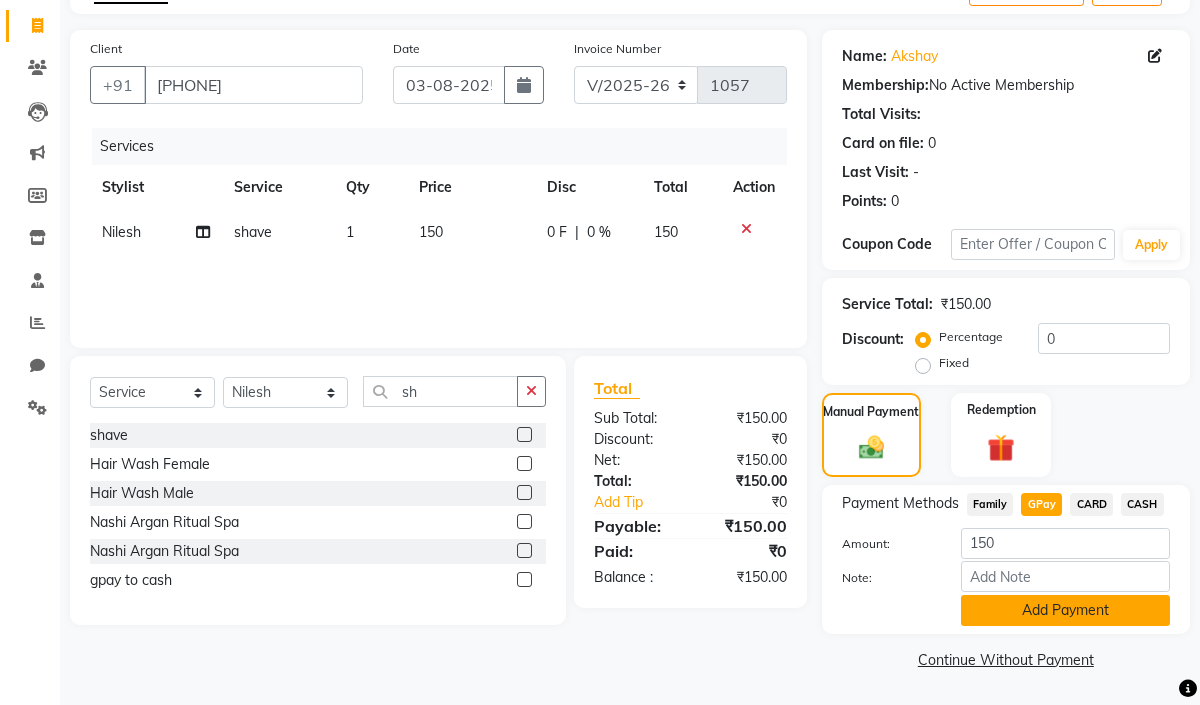 click on "Add Payment" 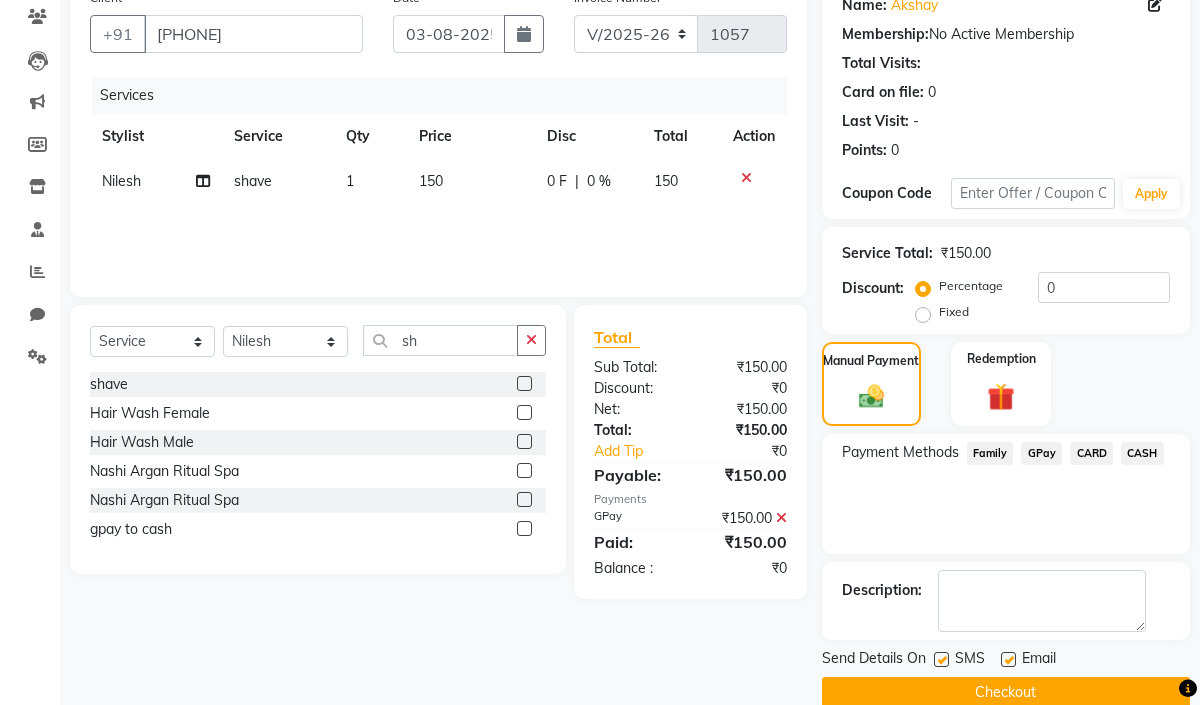 scroll, scrollTop: 203, scrollLeft: 0, axis: vertical 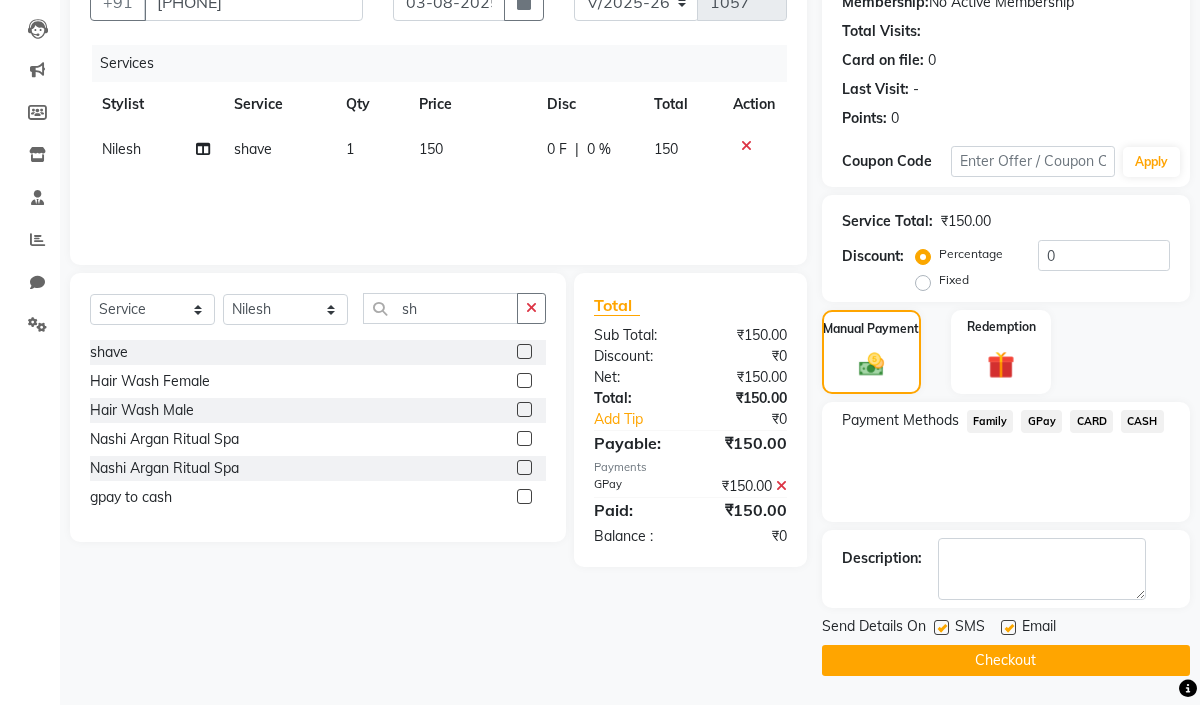 click on "Checkout" 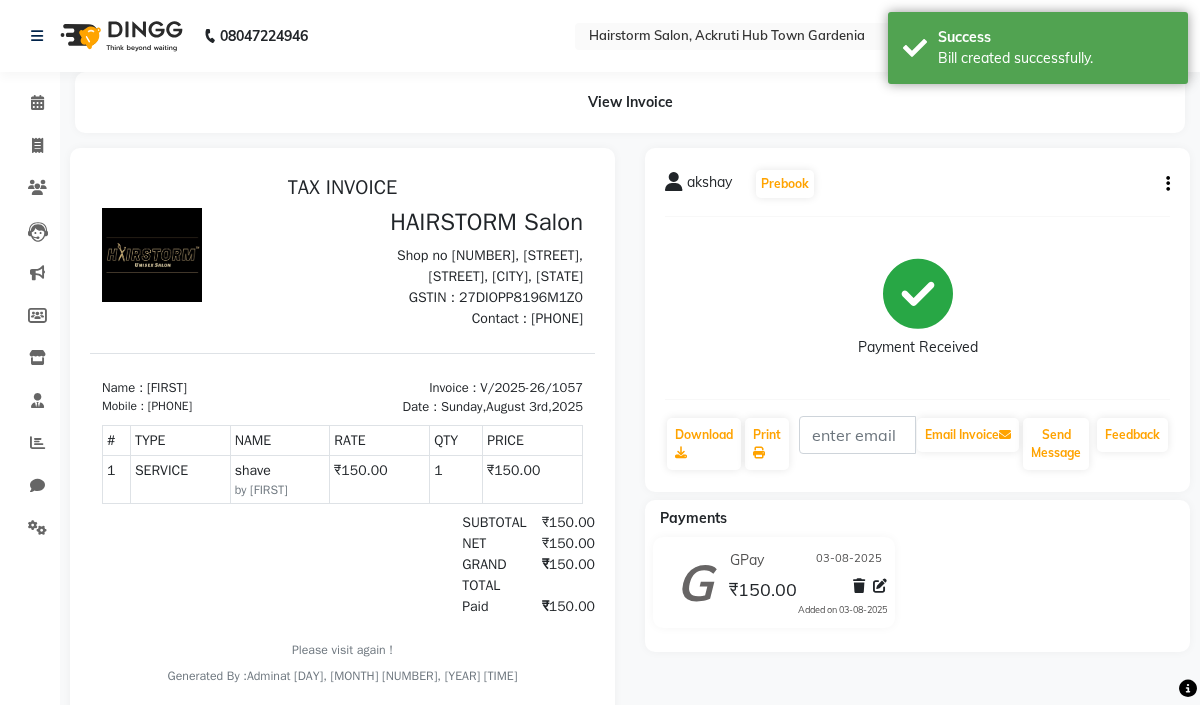scroll, scrollTop: 0, scrollLeft: 0, axis: both 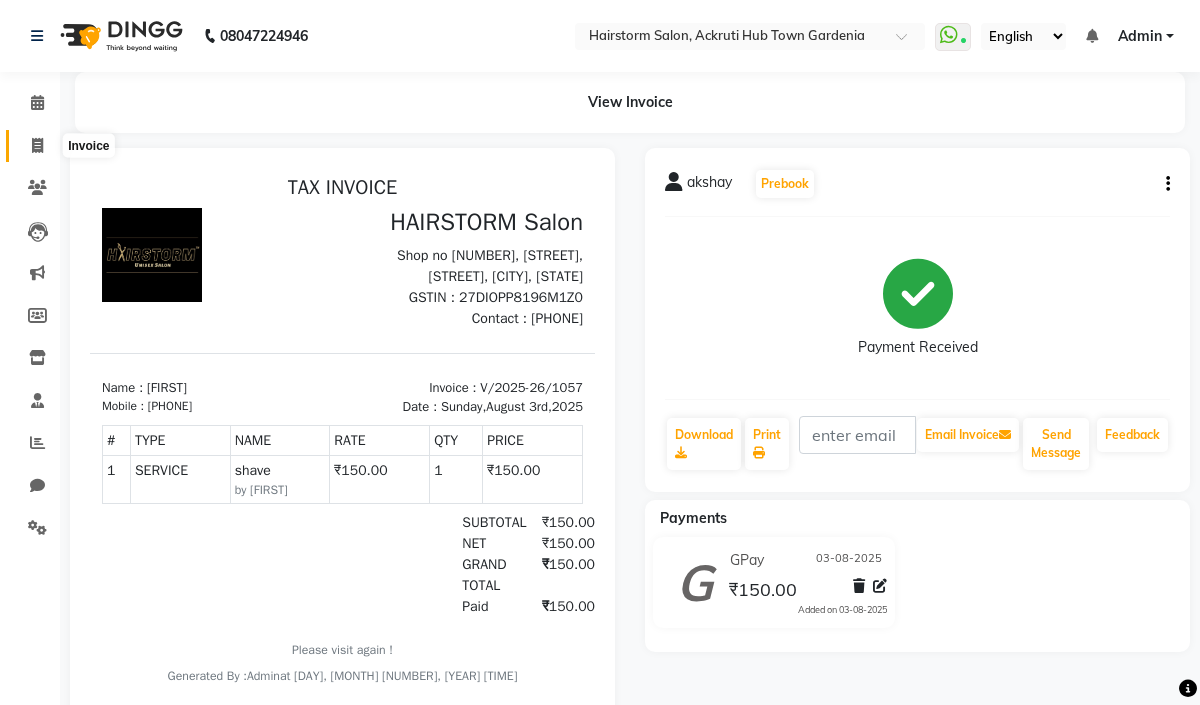 click 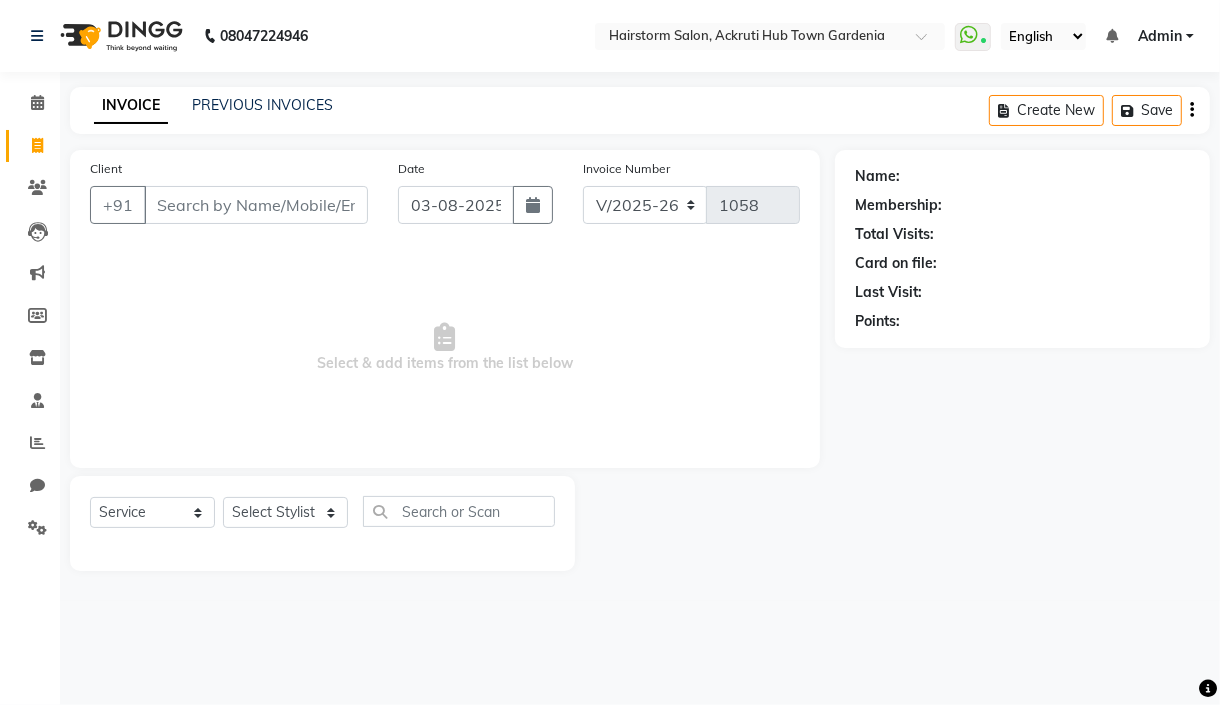 click on "Client" at bounding box center [256, 205] 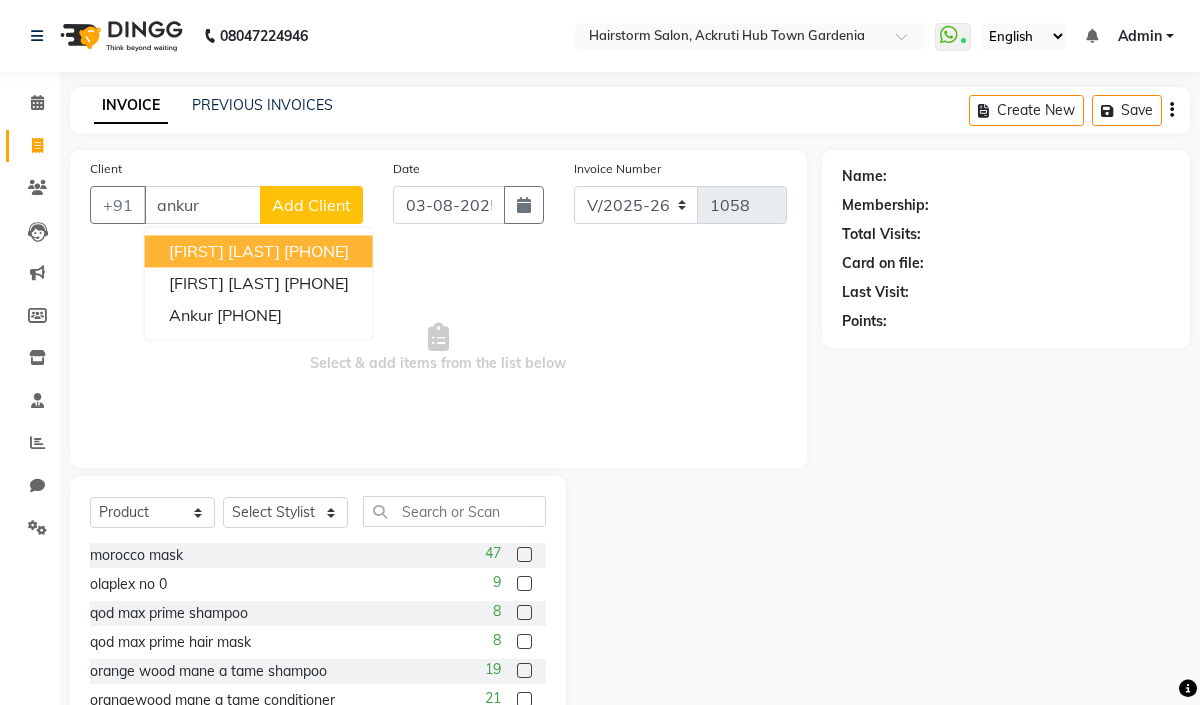 click on "[PHONE]" at bounding box center (316, 251) 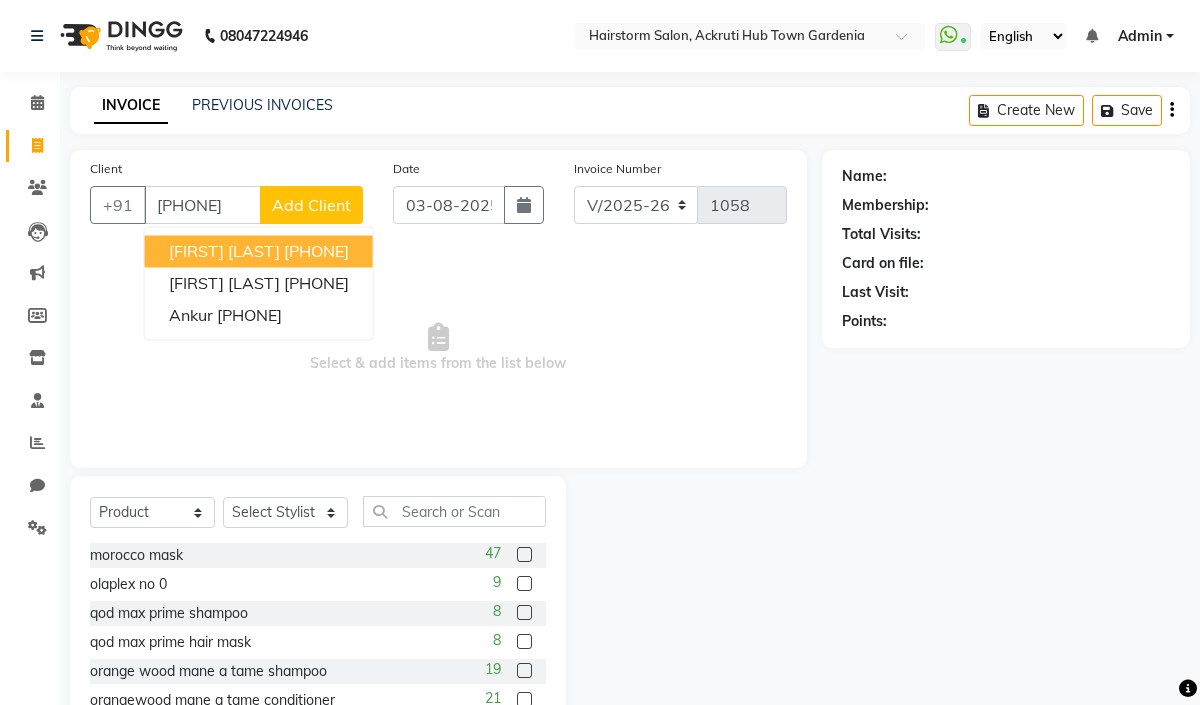 type on "[PHONE]" 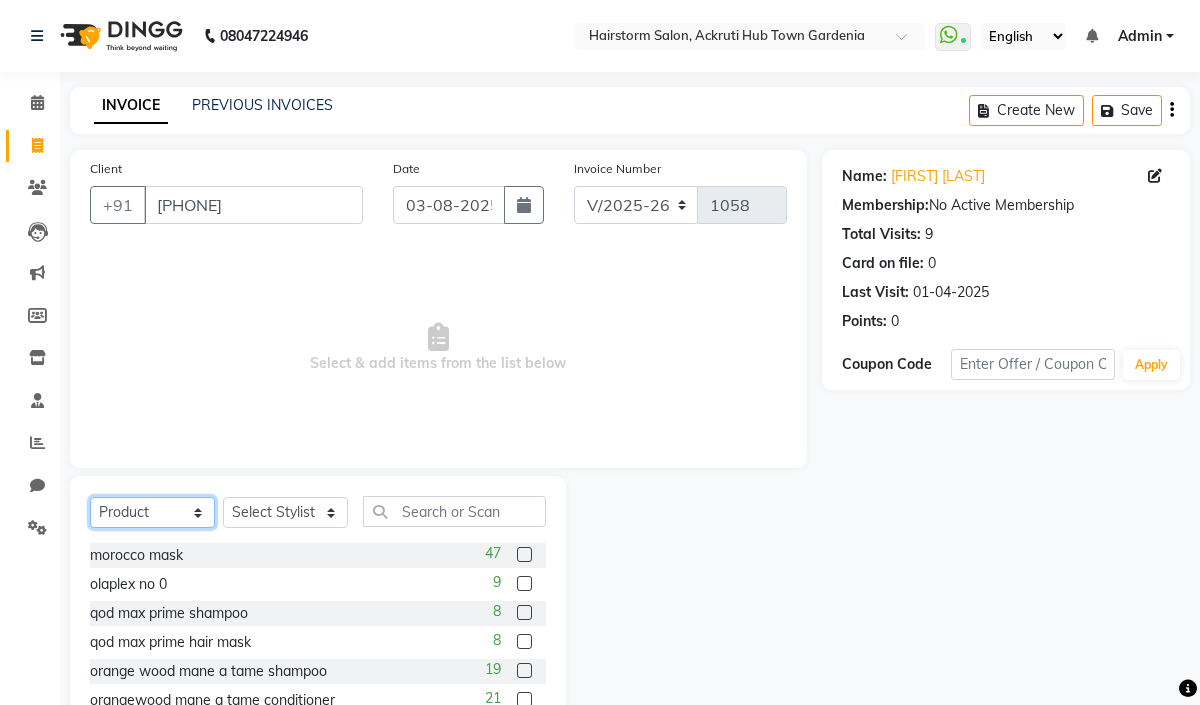 click on "Select  Service  Product  Membership  Package Voucher Prepaid Gift Card" 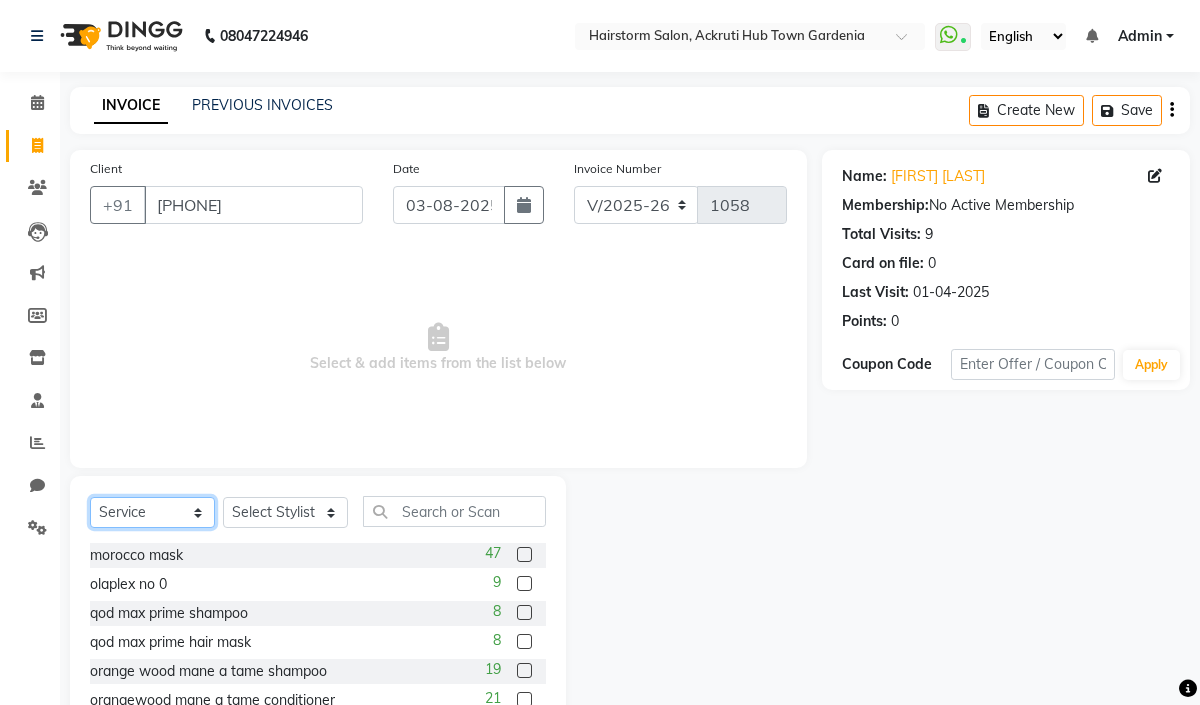click on "Select  Service  Product  Membership  Package Voucher Prepaid Gift Card" 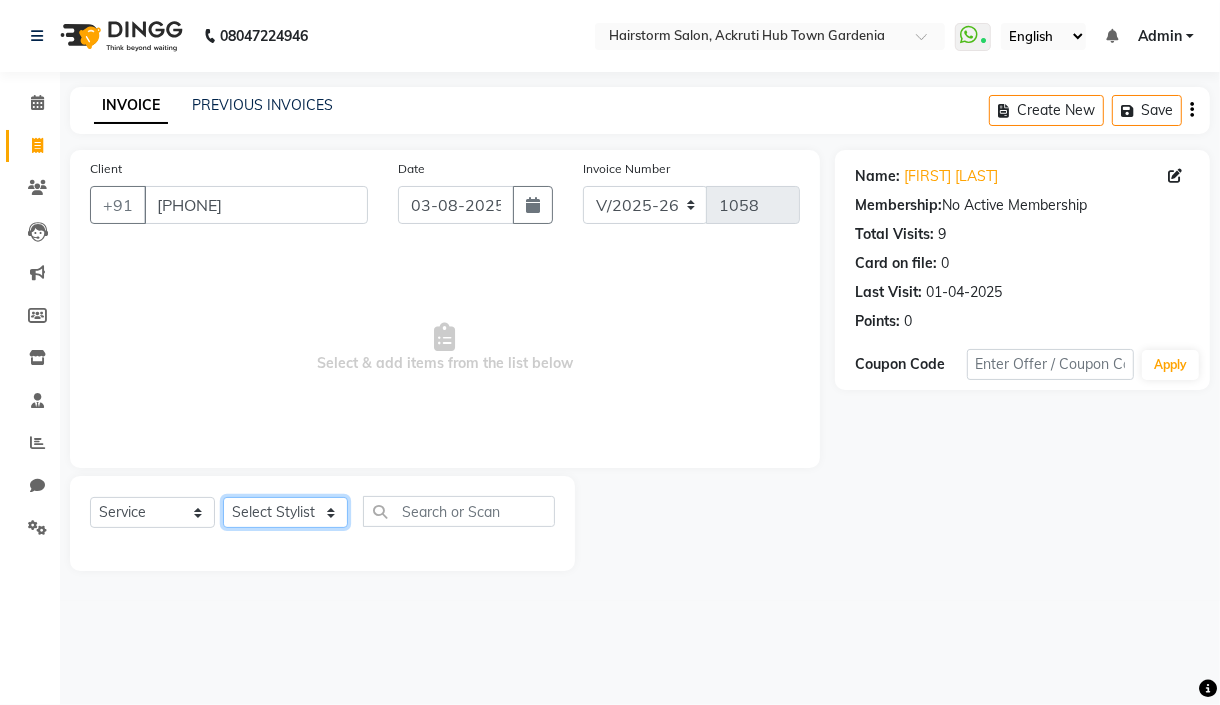 click on "Select Stylist [FIRST] [LAST] [FIRST] [FIRST] [FIRST] [FIRST] [FIRST] [FIRST] [FIRST] [LAST]" 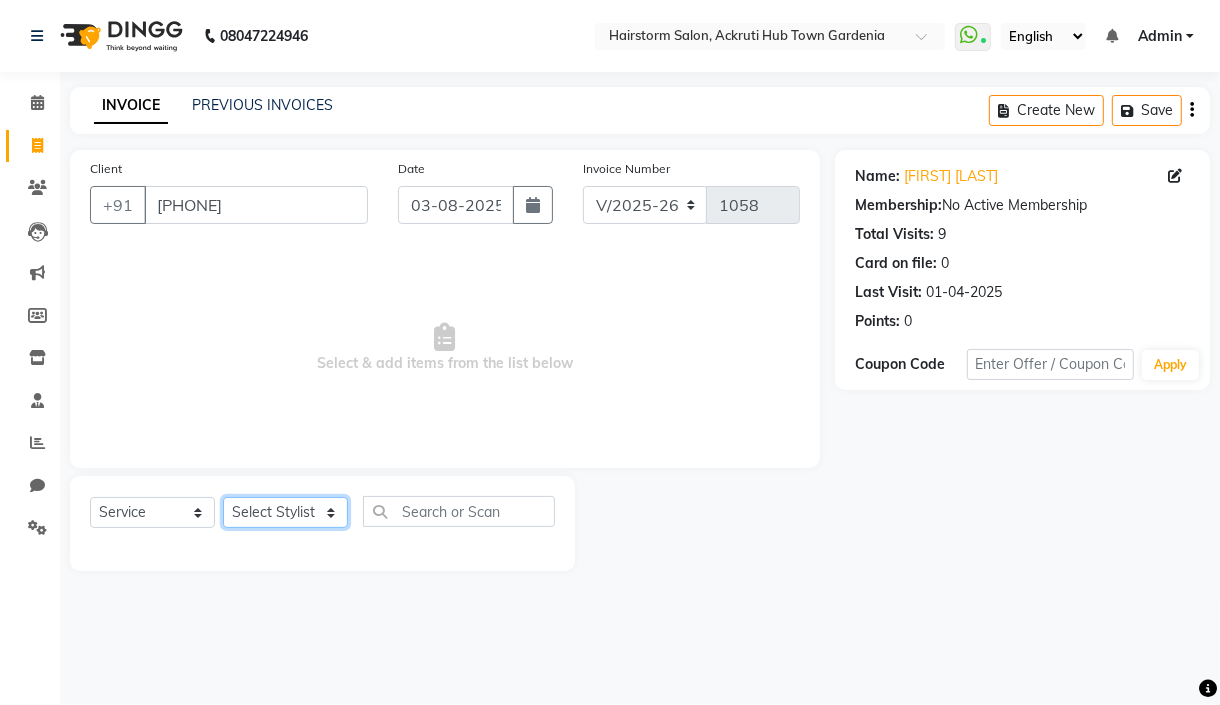 select on "59937" 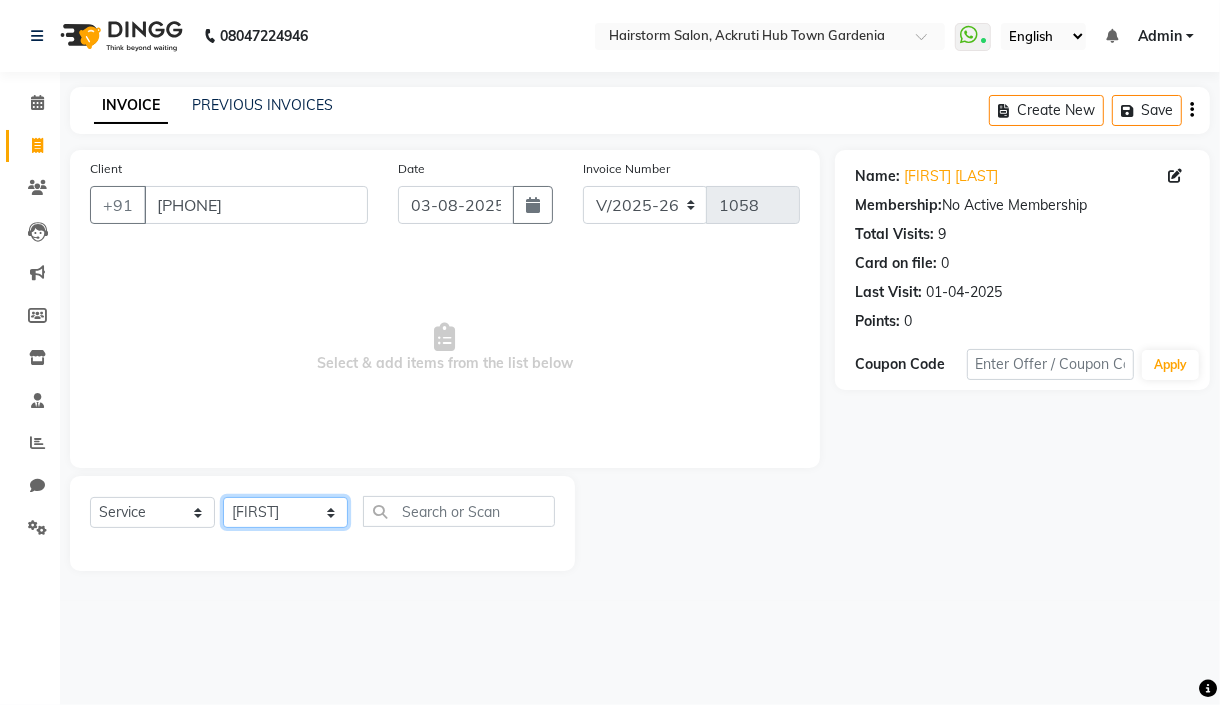 click on "Select Stylist [FIRST] [LAST] [FIRST] [FIRST] [FIRST] [FIRST] [FIRST] [FIRST] [FIRST] [LAST]" 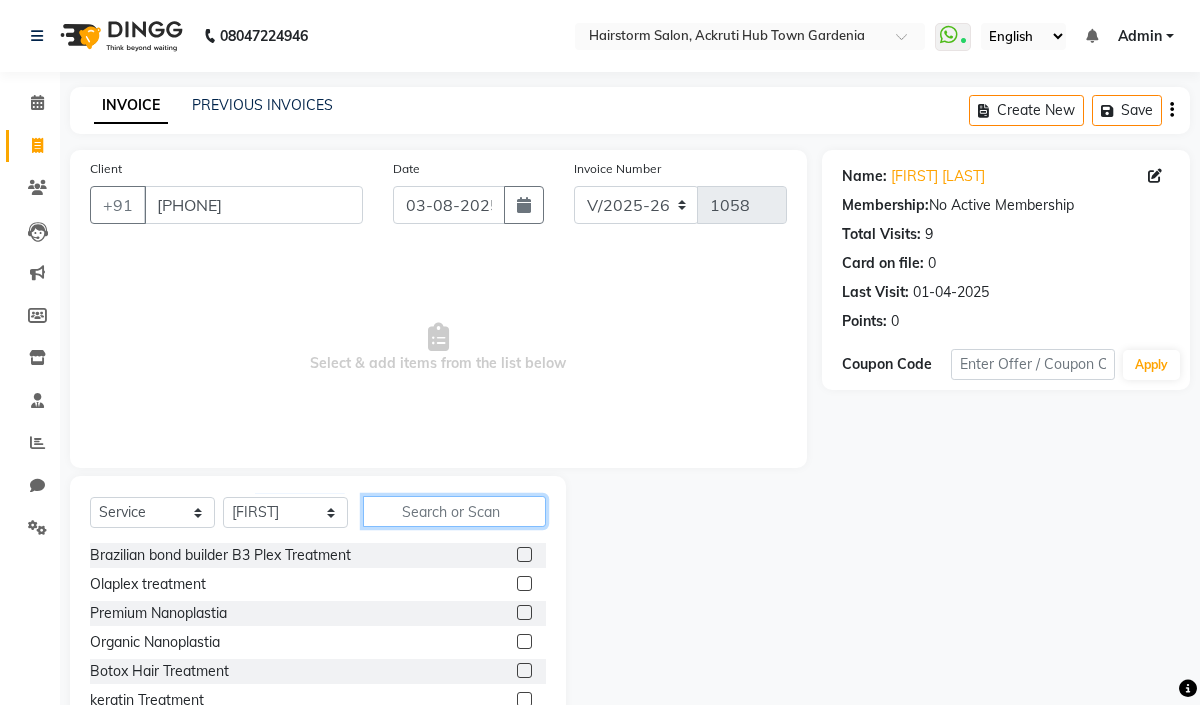 click 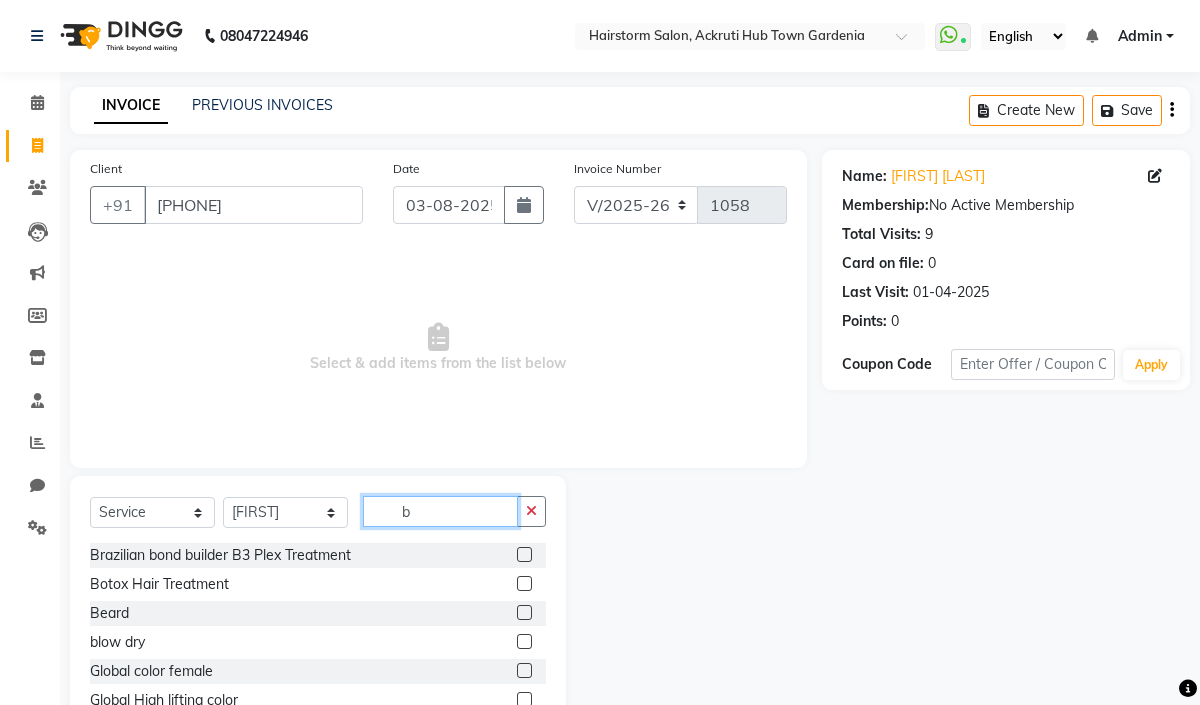 type on "b" 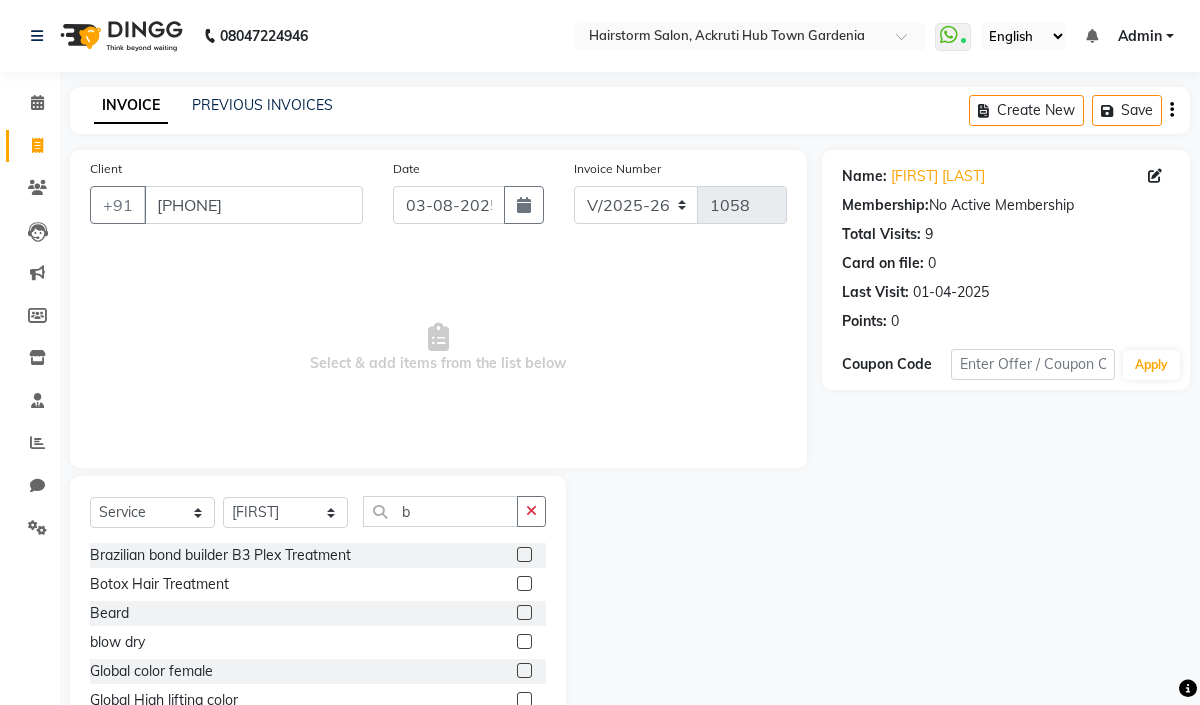 click 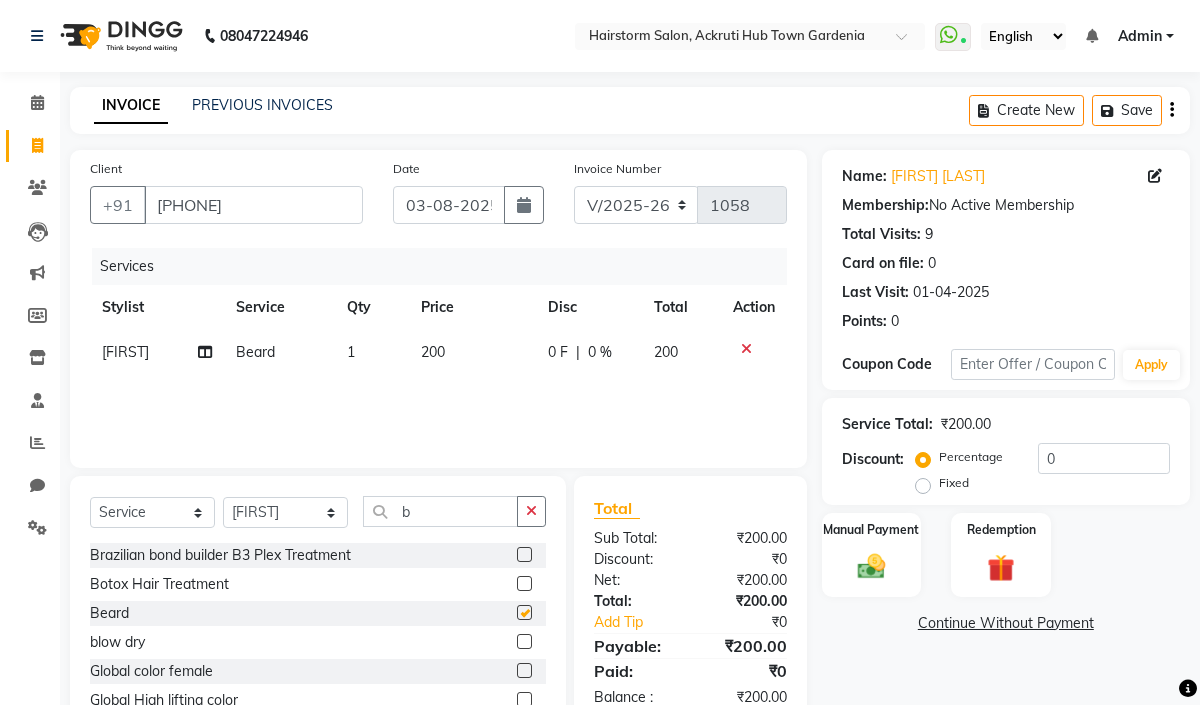 checkbox on "false" 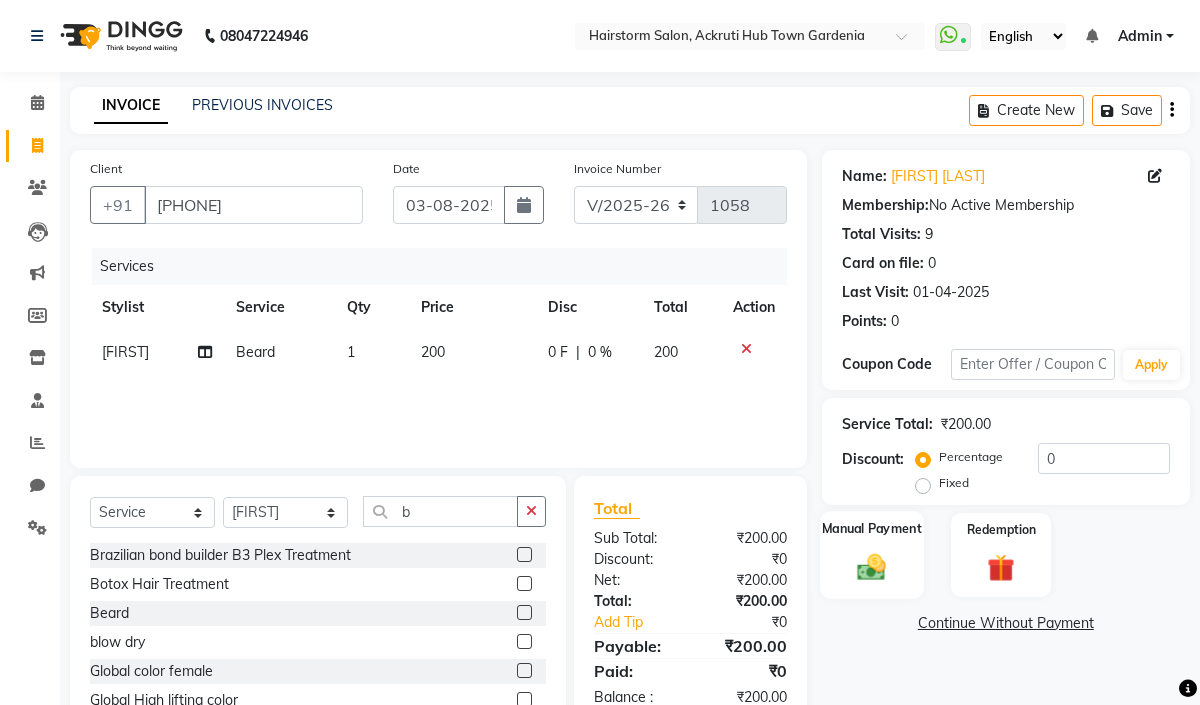 click 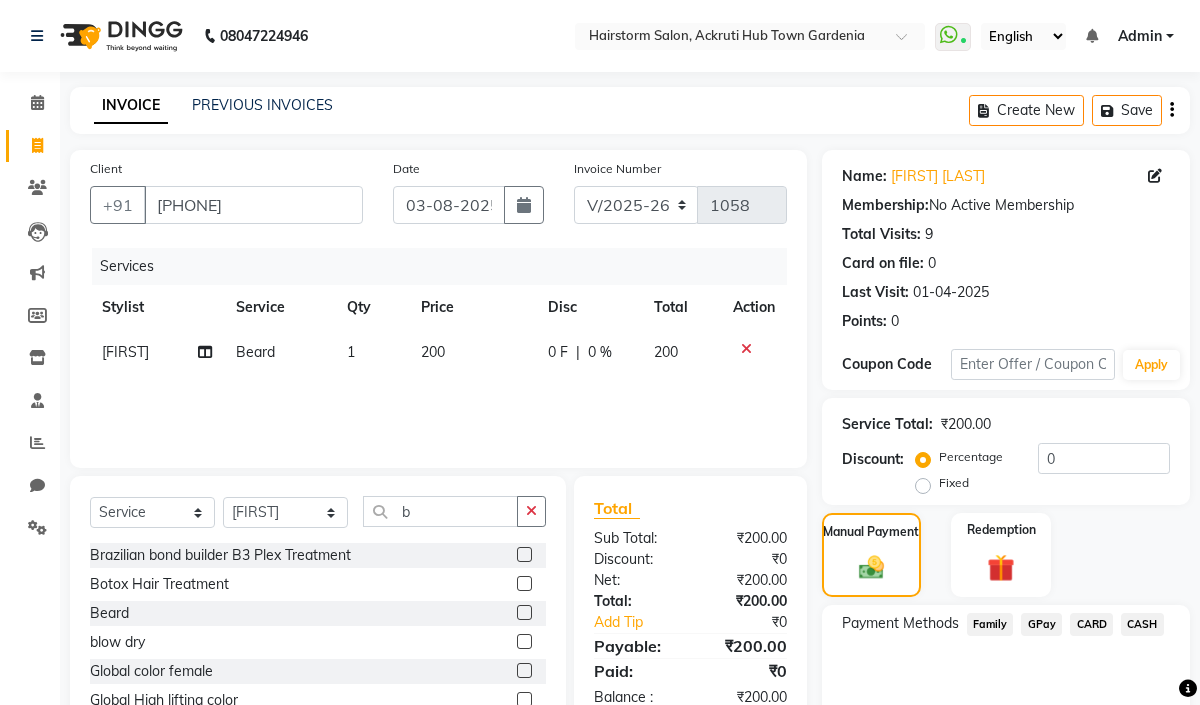 click on "Family" 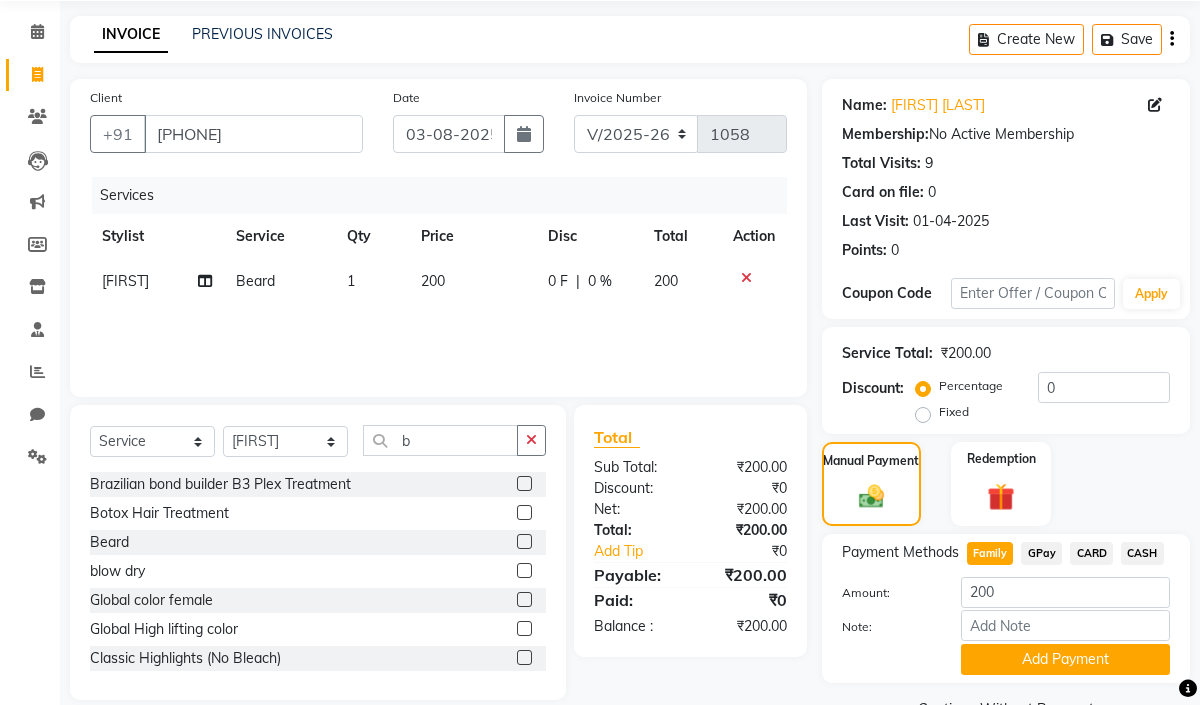 scroll, scrollTop: 121, scrollLeft: 0, axis: vertical 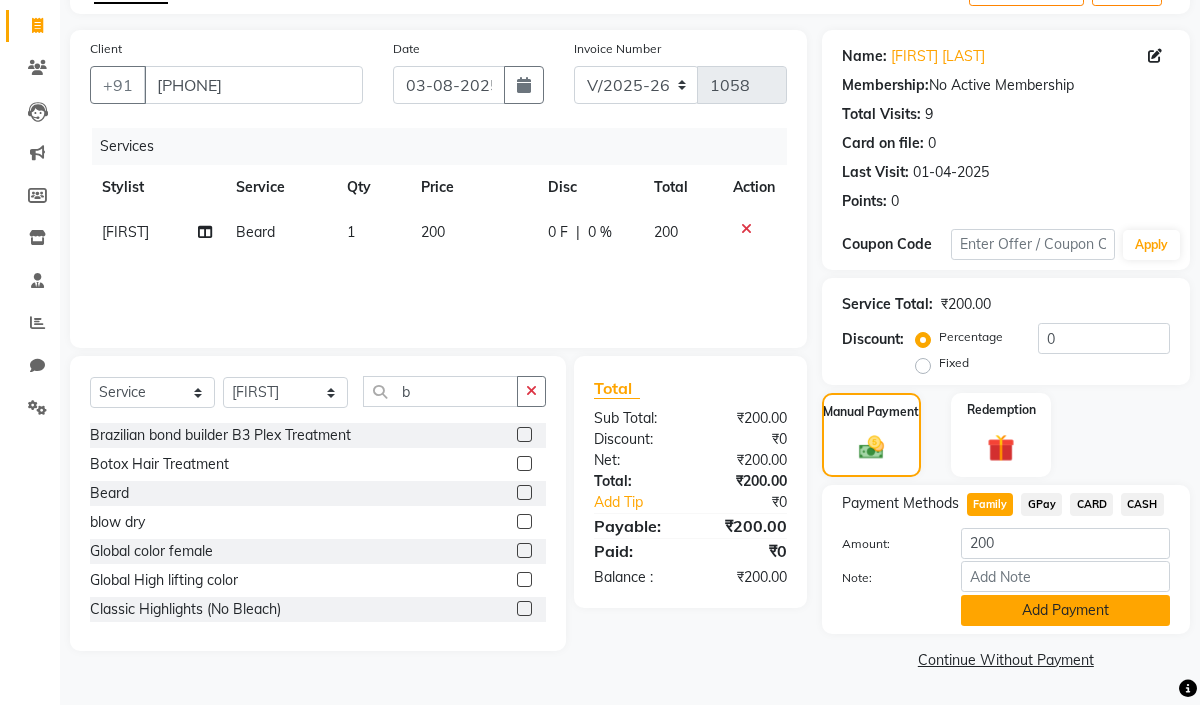 click on "Add Payment" 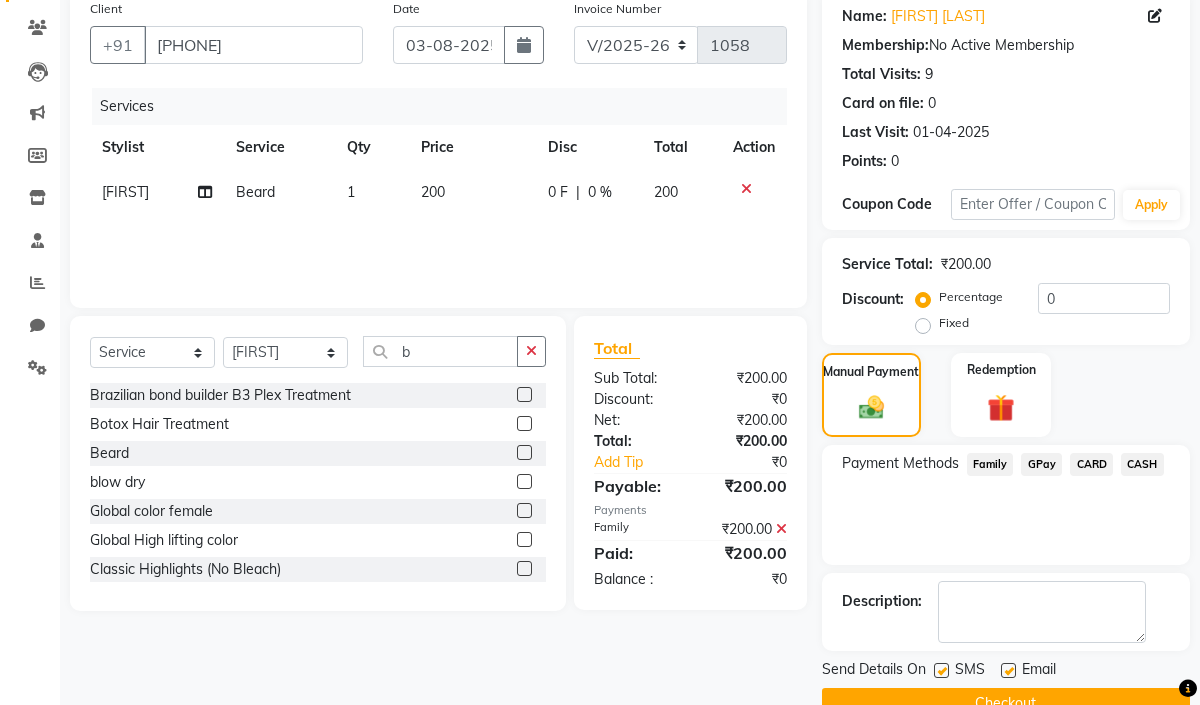 scroll, scrollTop: 203, scrollLeft: 0, axis: vertical 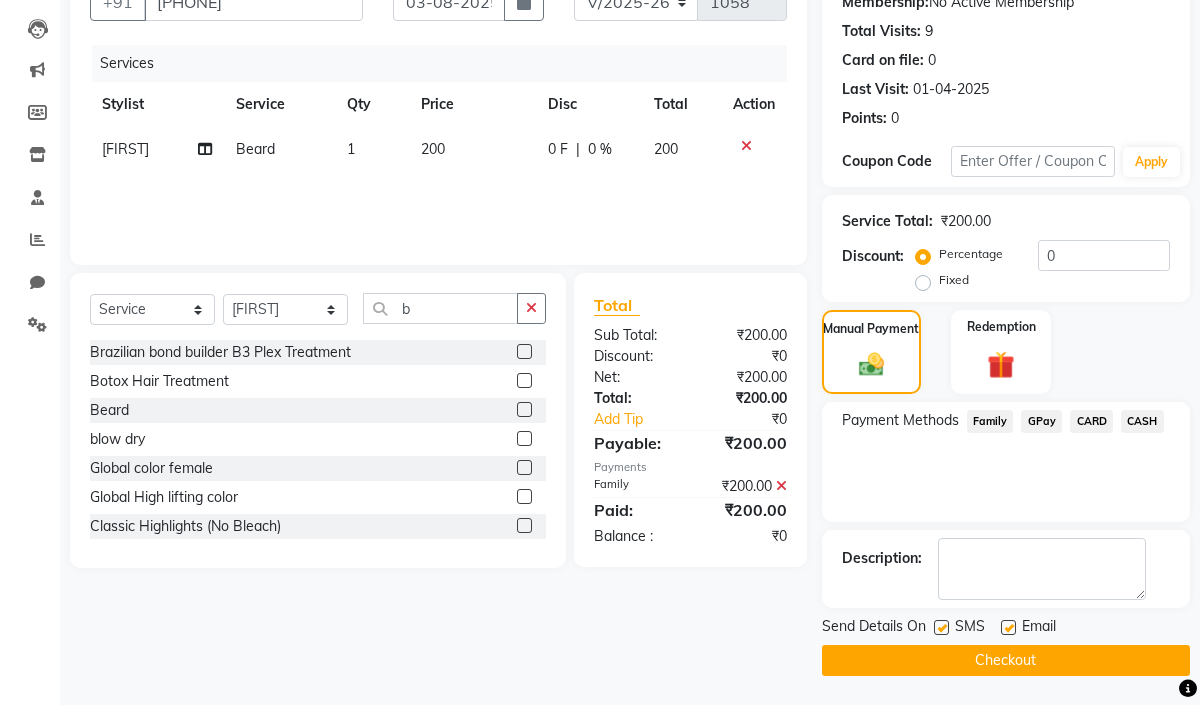 click on "Checkout" 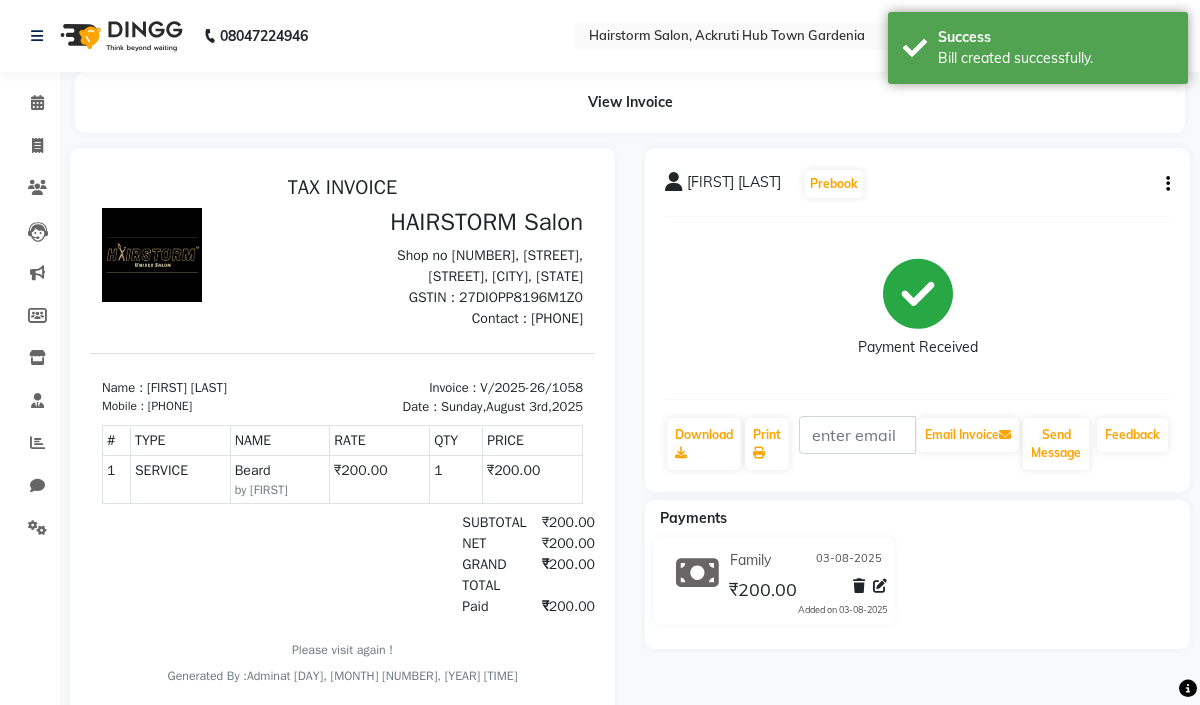 scroll, scrollTop: 0, scrollLeft: 0, axis: both 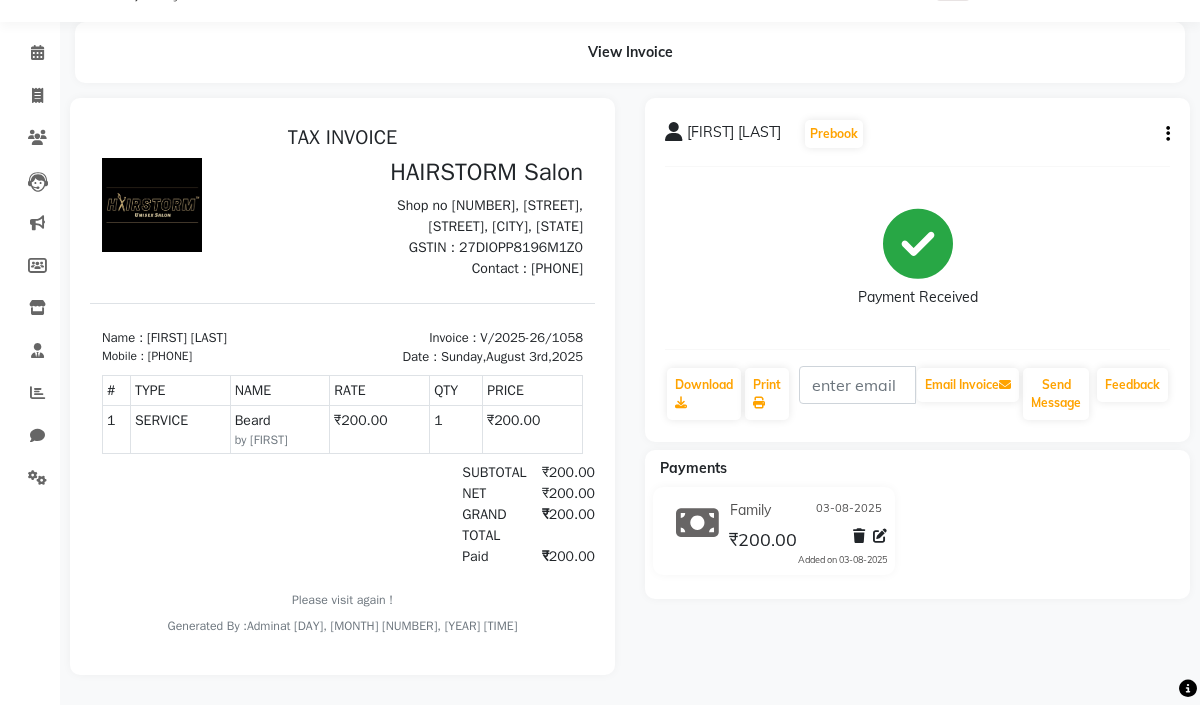 select on "service" 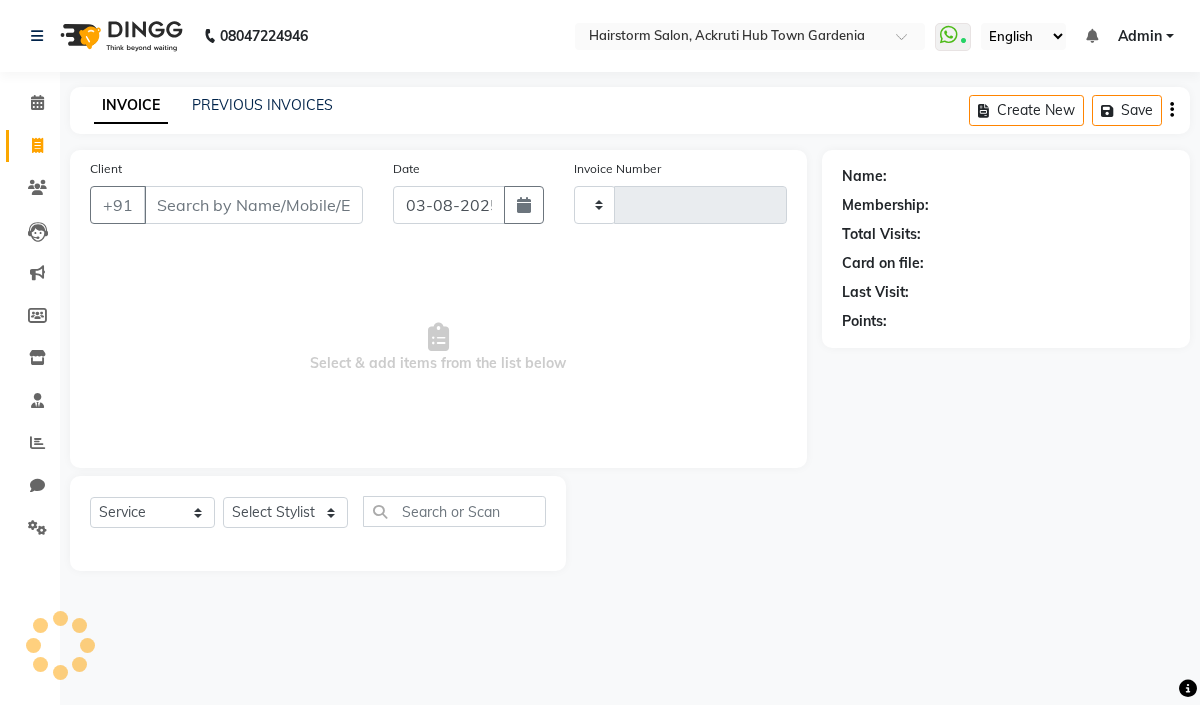 type on "1059" 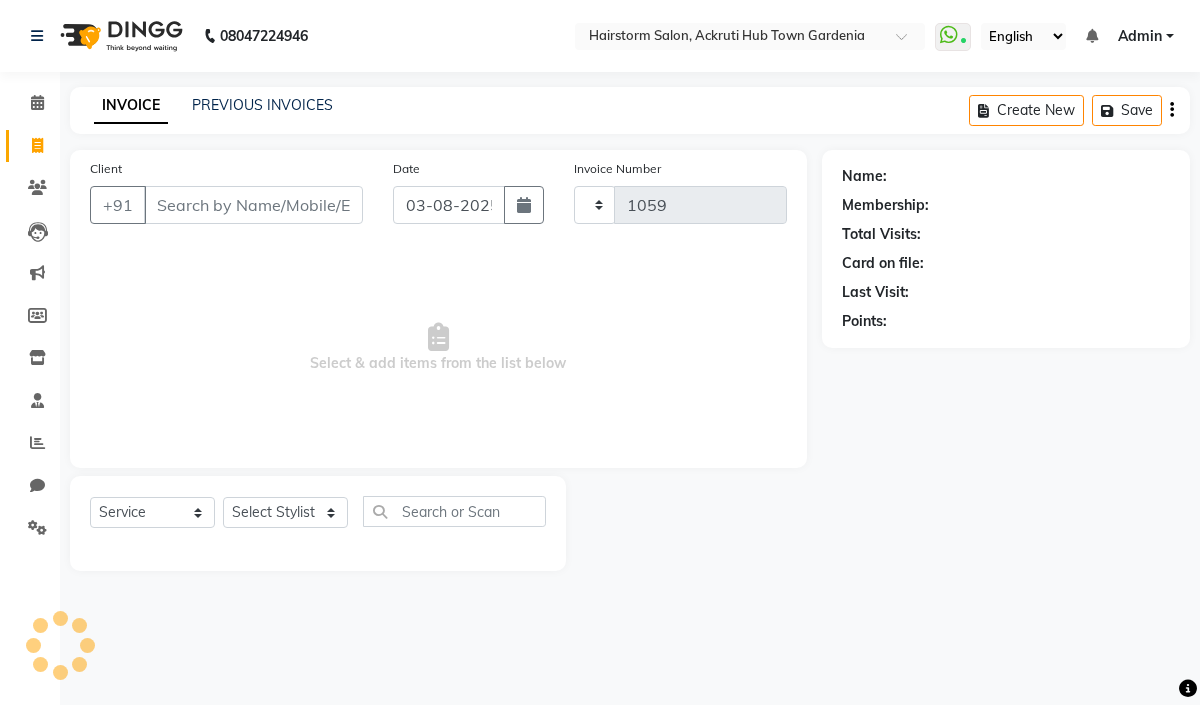 scroll, scrollTop: 0, scrollLeft: 0, axis: both 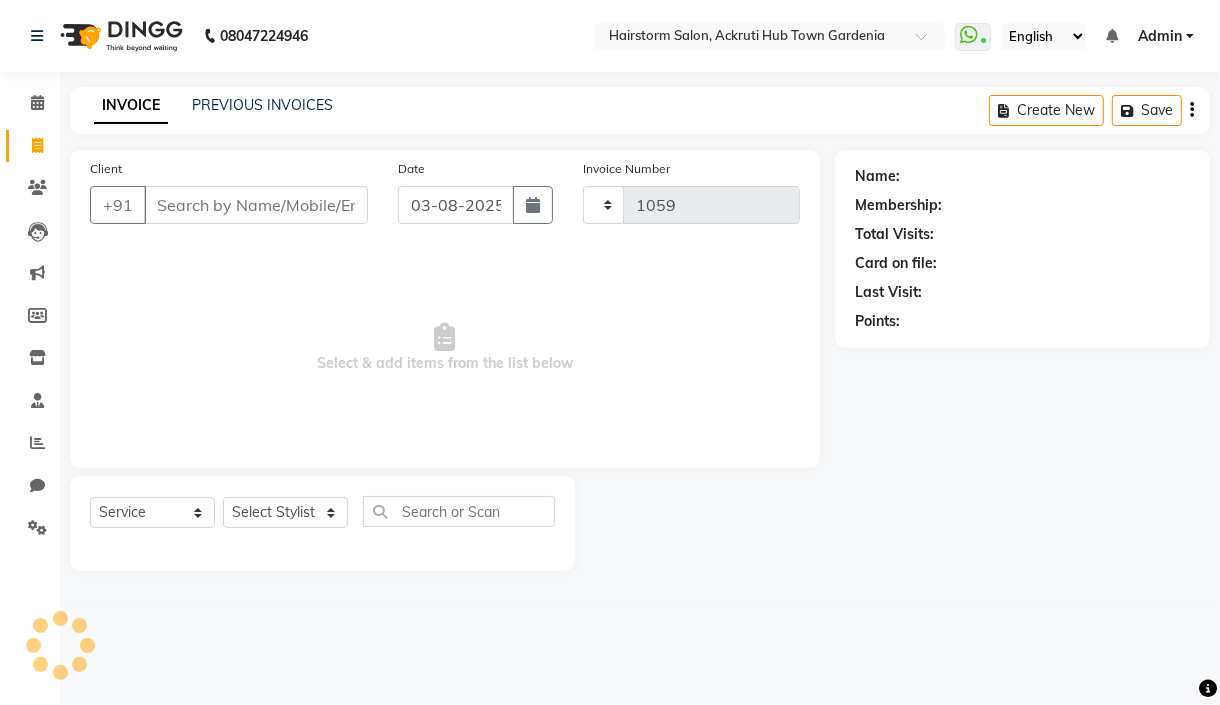 select on "279" 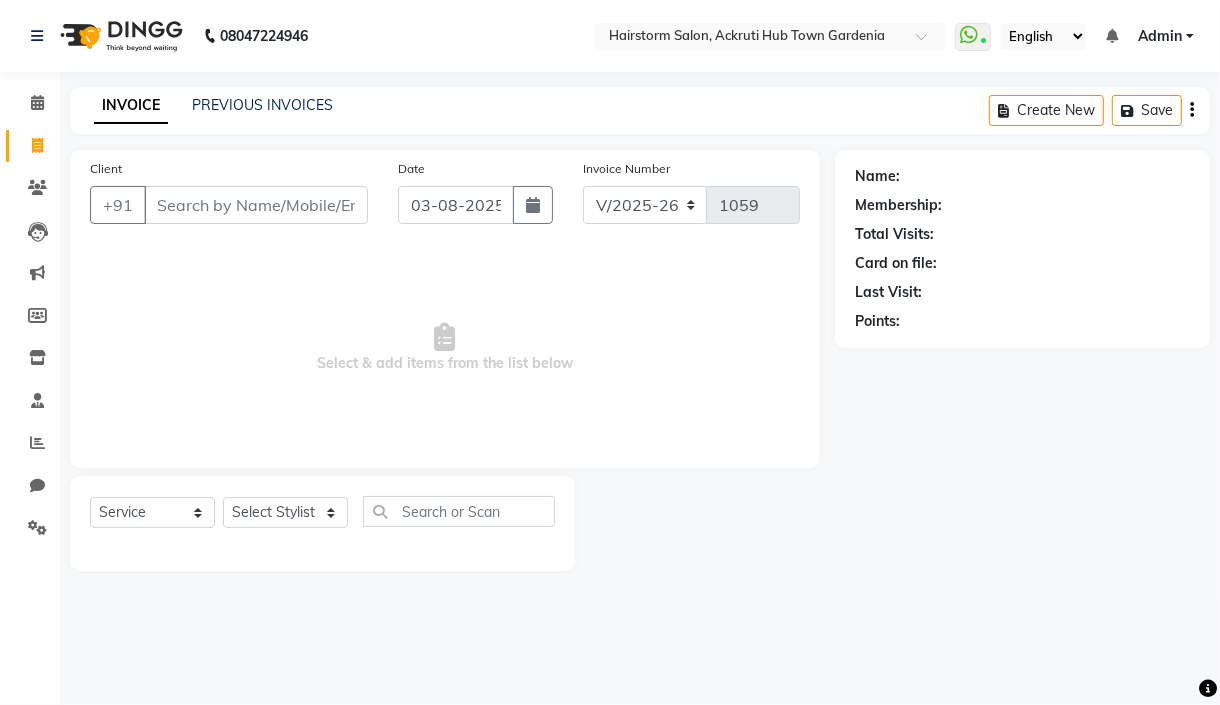 select on "product" 